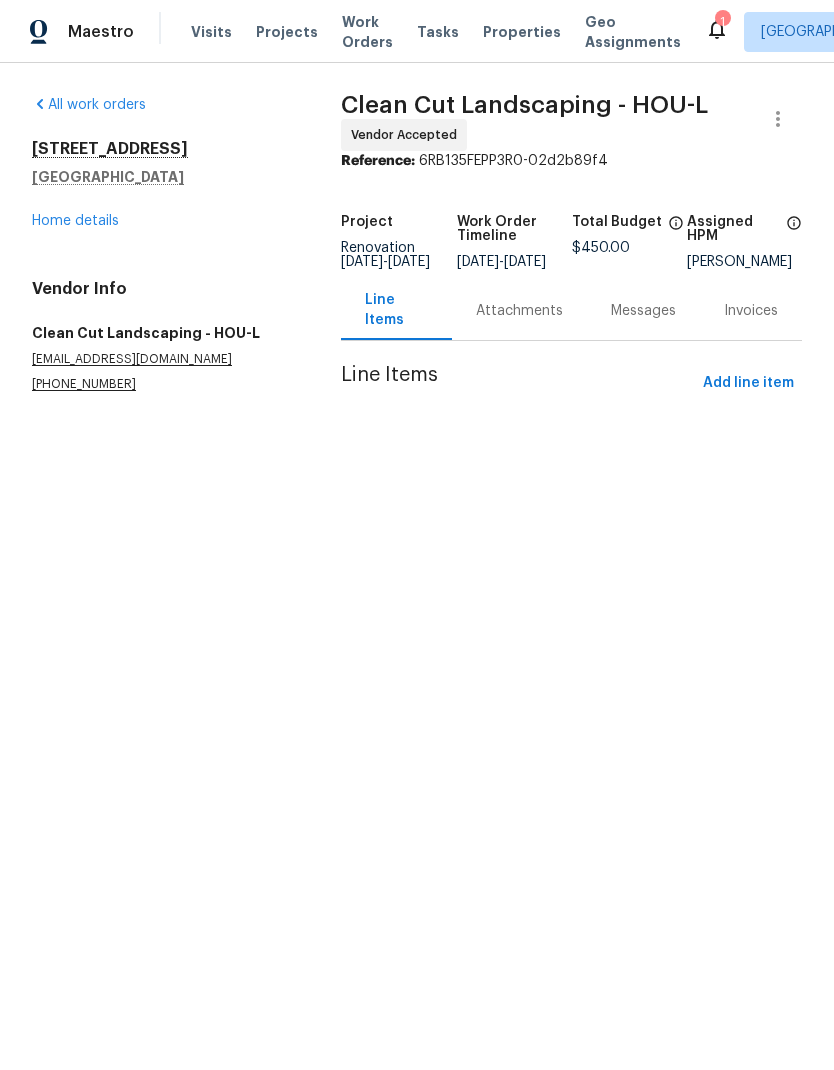 scroll, scrollTop: 0, scrollLeft: 0, axis: both 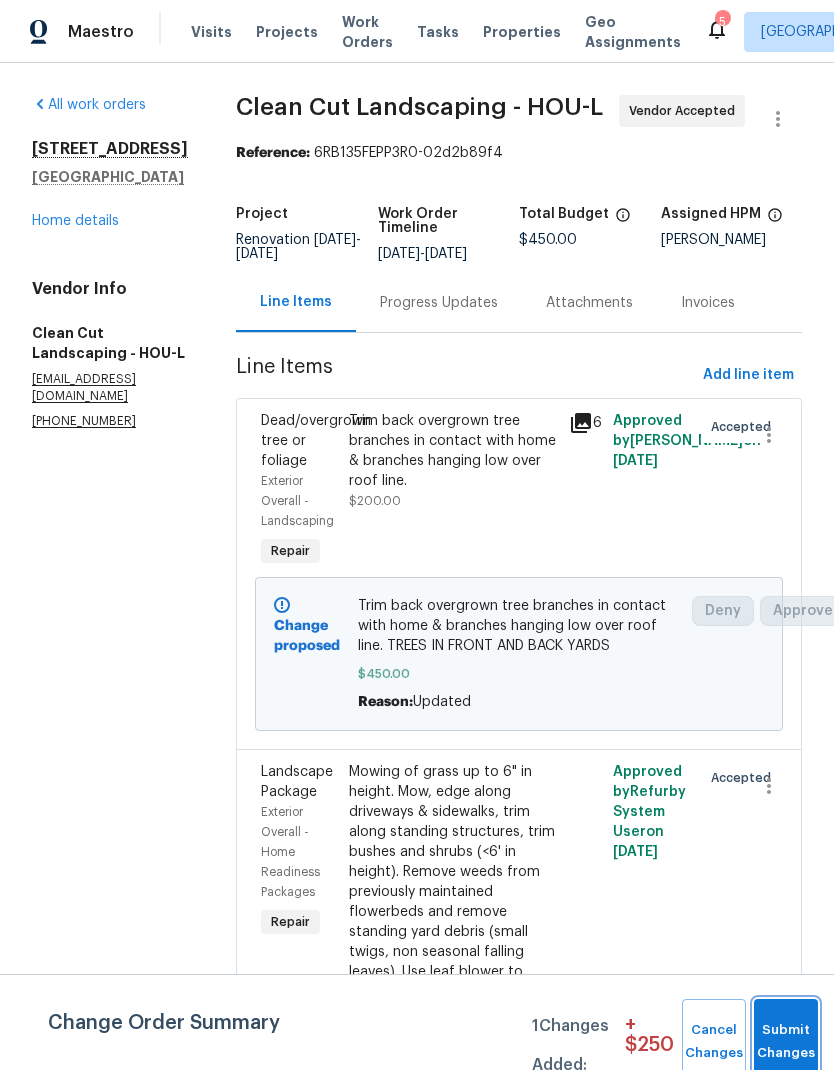 click on "Submit Changes" at bounding box center (786, 1042) 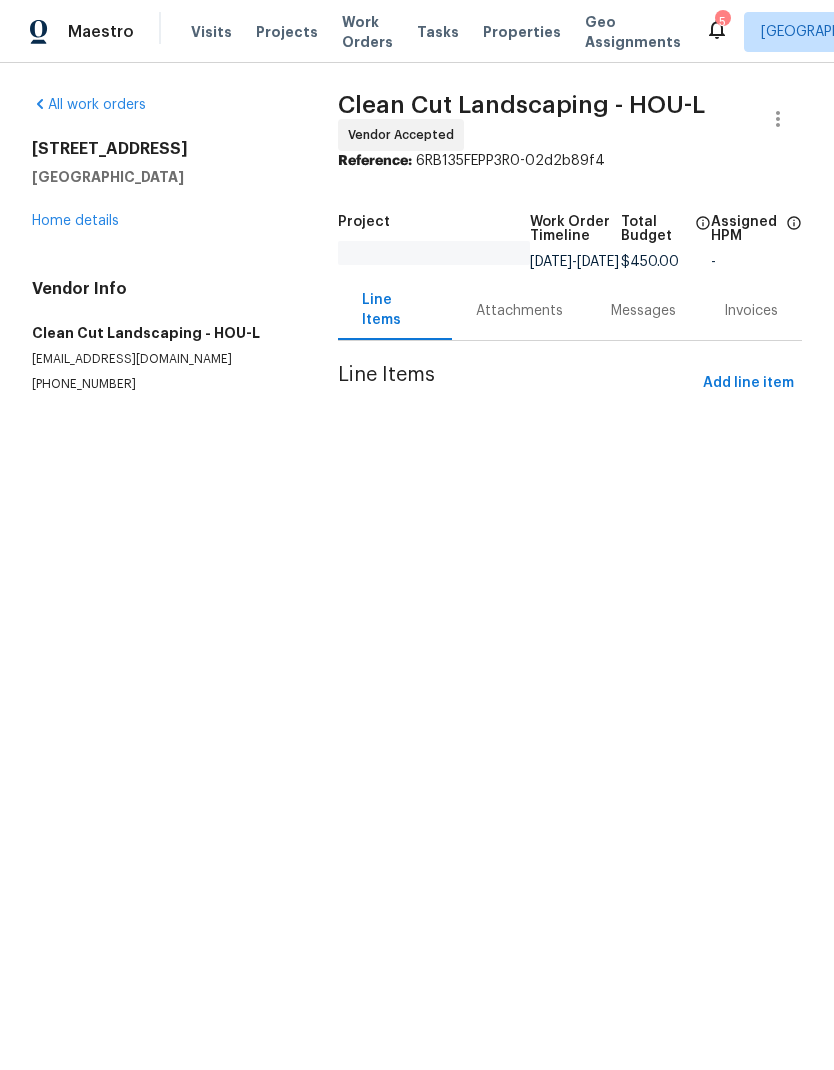 scroll, scrollTop: 0, scrollLeft: 0, axis: both 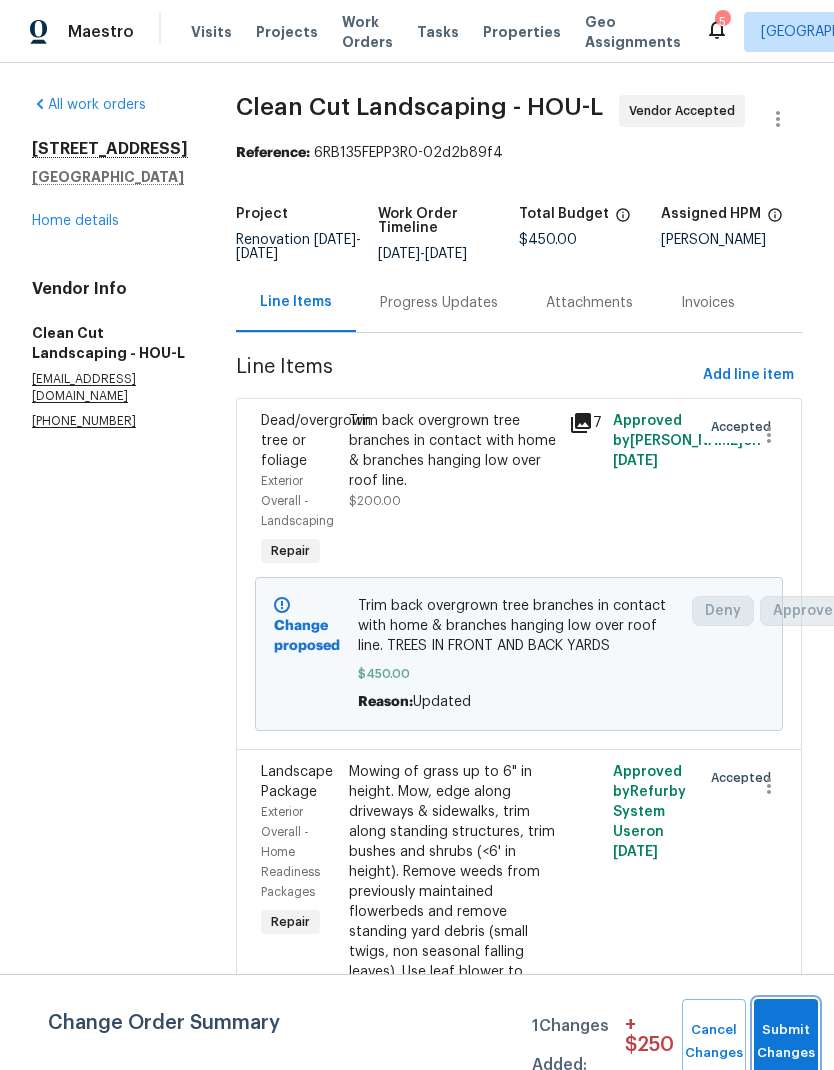 click on "Submit Changes" at bounding box center (786, 1042) 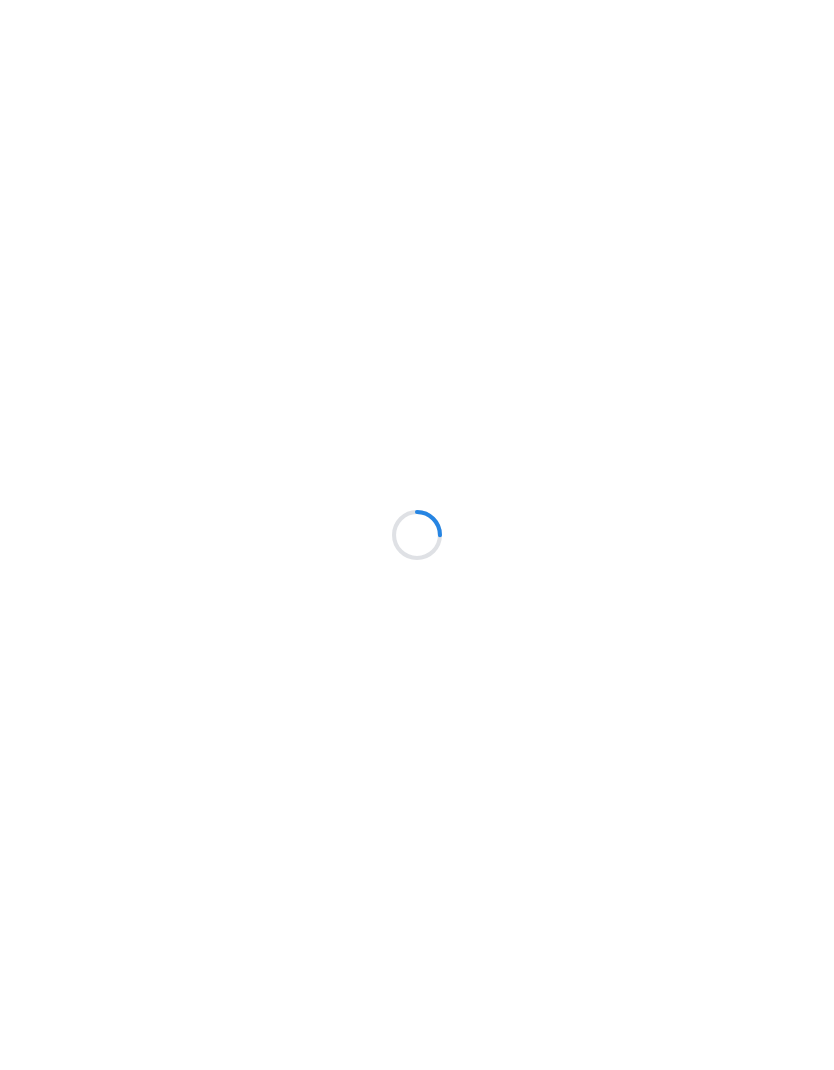 scroll, scrollTop: 0, scrollLeft: 0, axis: both 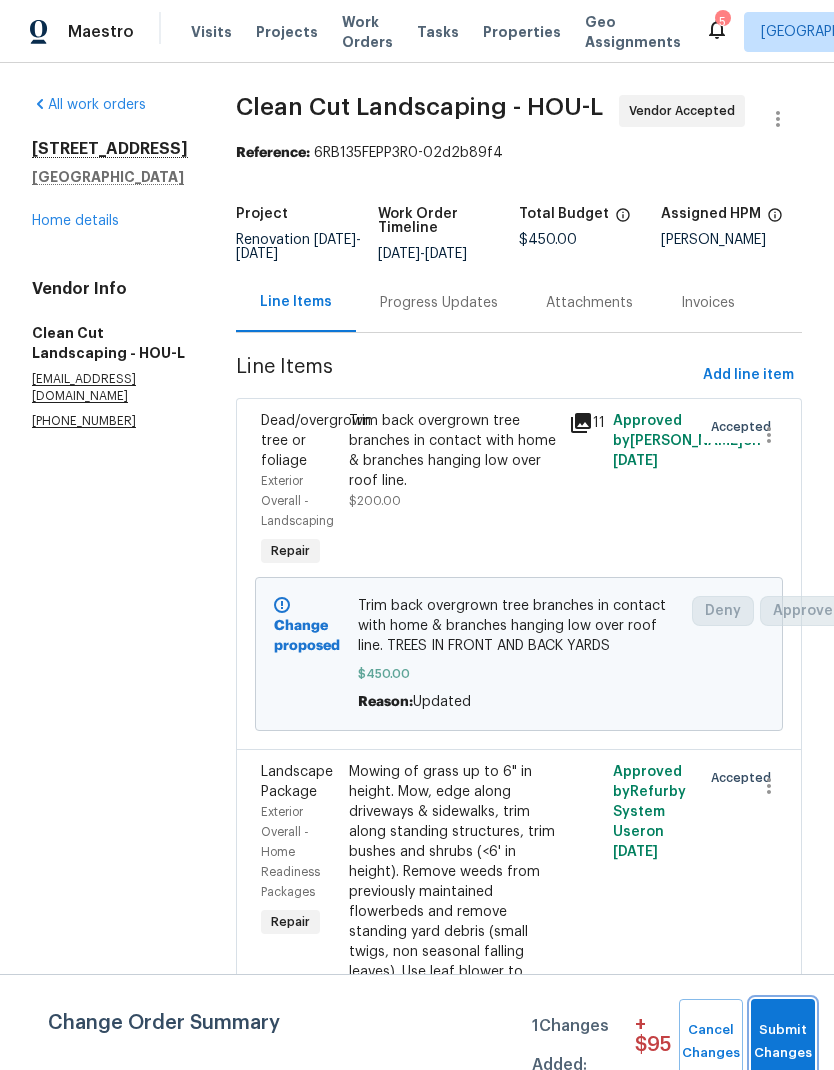 click on "Submit Changes" at bounding box center (783, 1042) 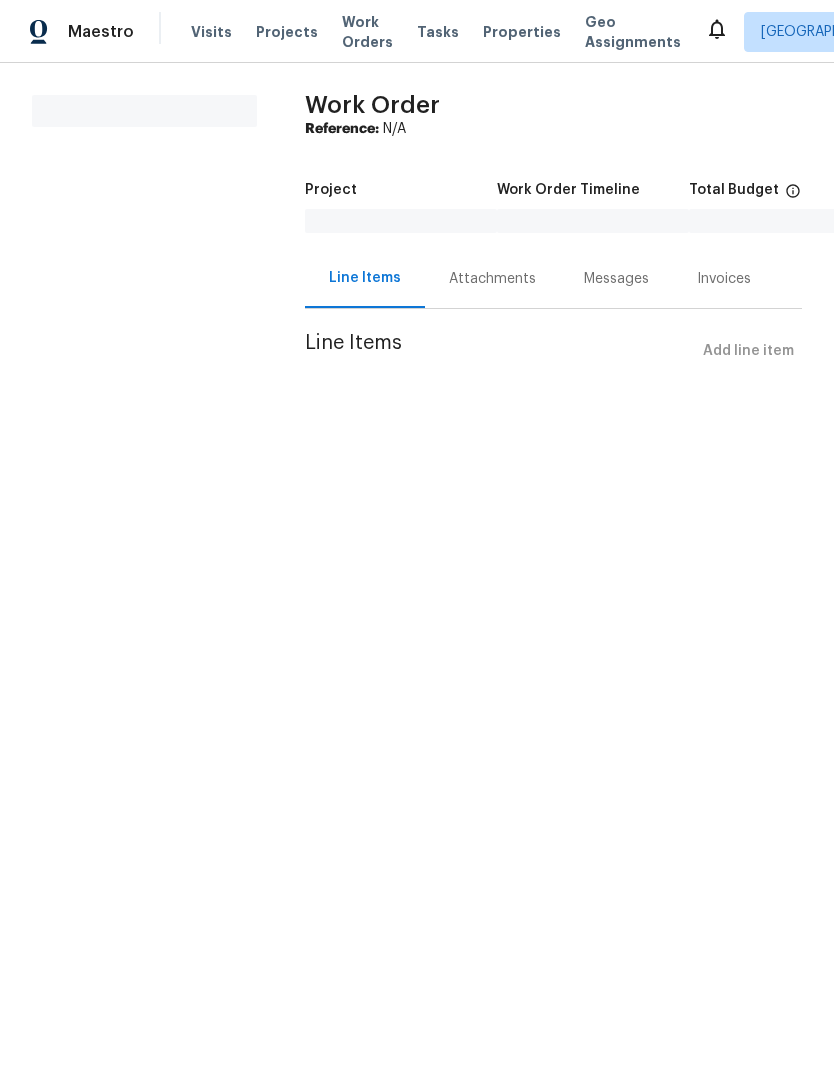 scroll, scrollTop: 0, scrollLeft: 0, axis: both 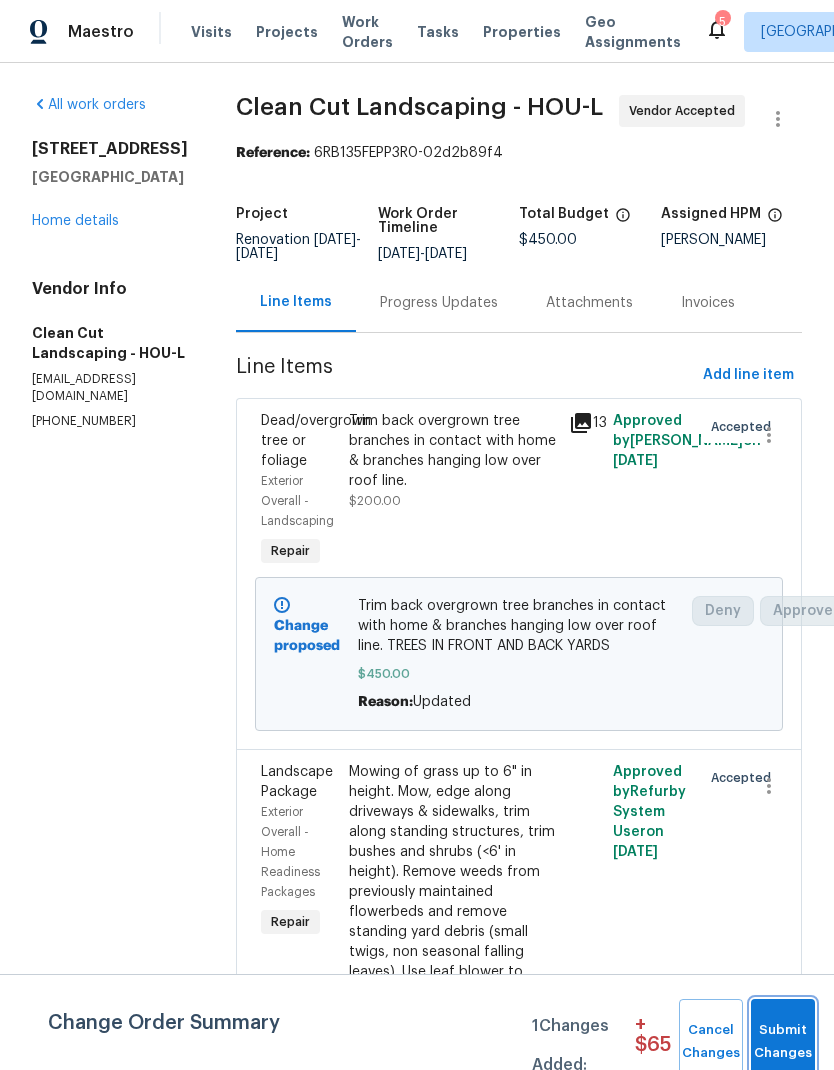 click on "Submit Changes" at bounding box center (783, 1042) 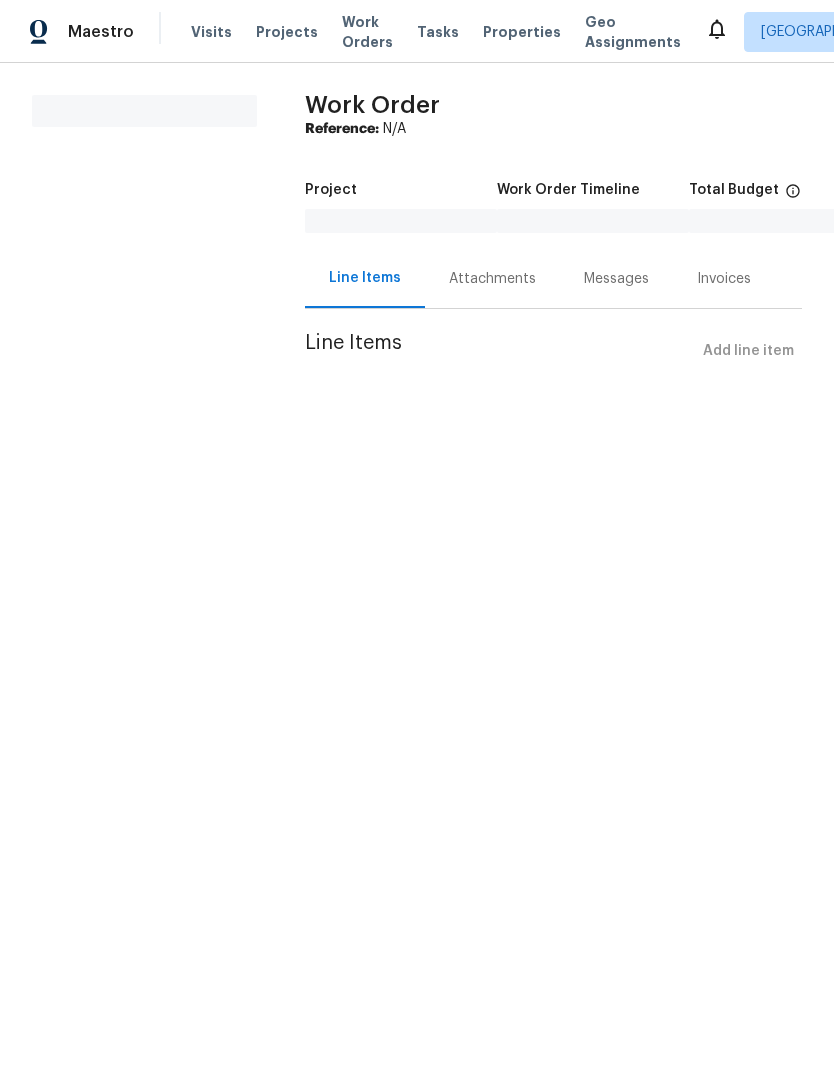 scroll, scrollTop: 0, scrollLeft: 0, axis: both 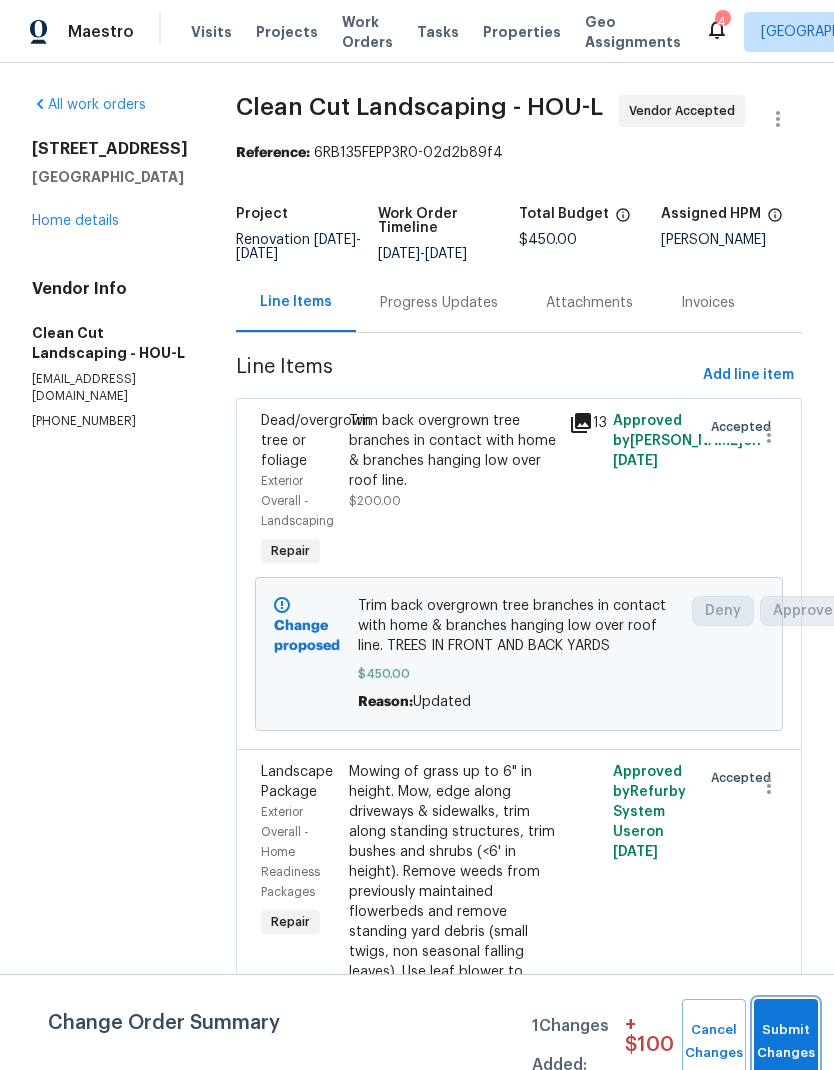 click on "Submit Changes" at bounding box center [786, 1042] 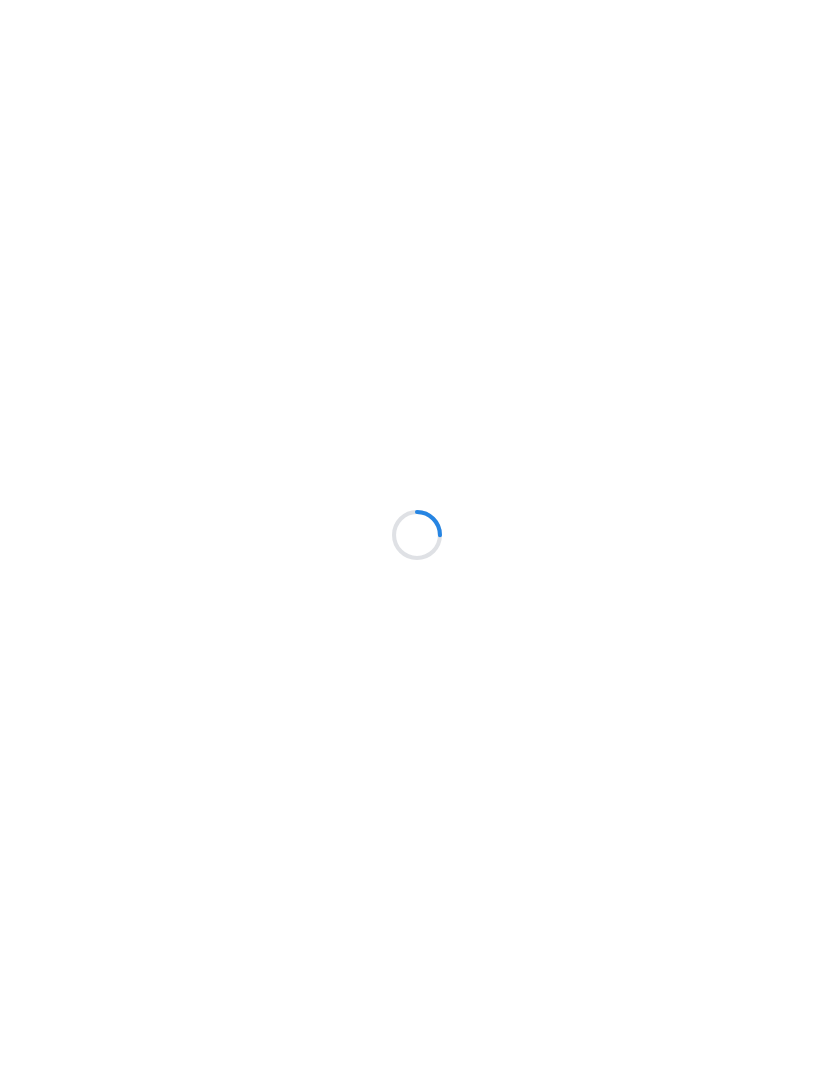 scroll, scrollTop: 0, scrollLeft: 0, axis: both 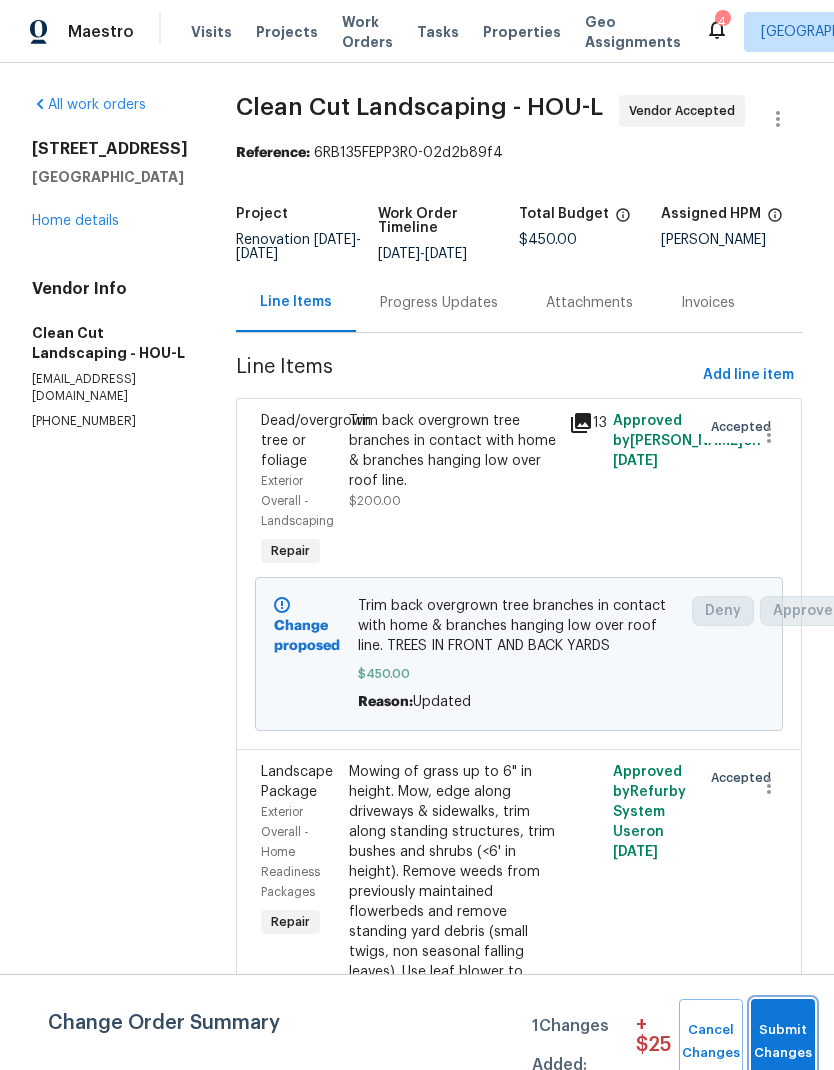 click on "Submit Changes" at bounding box center (783, 1042) 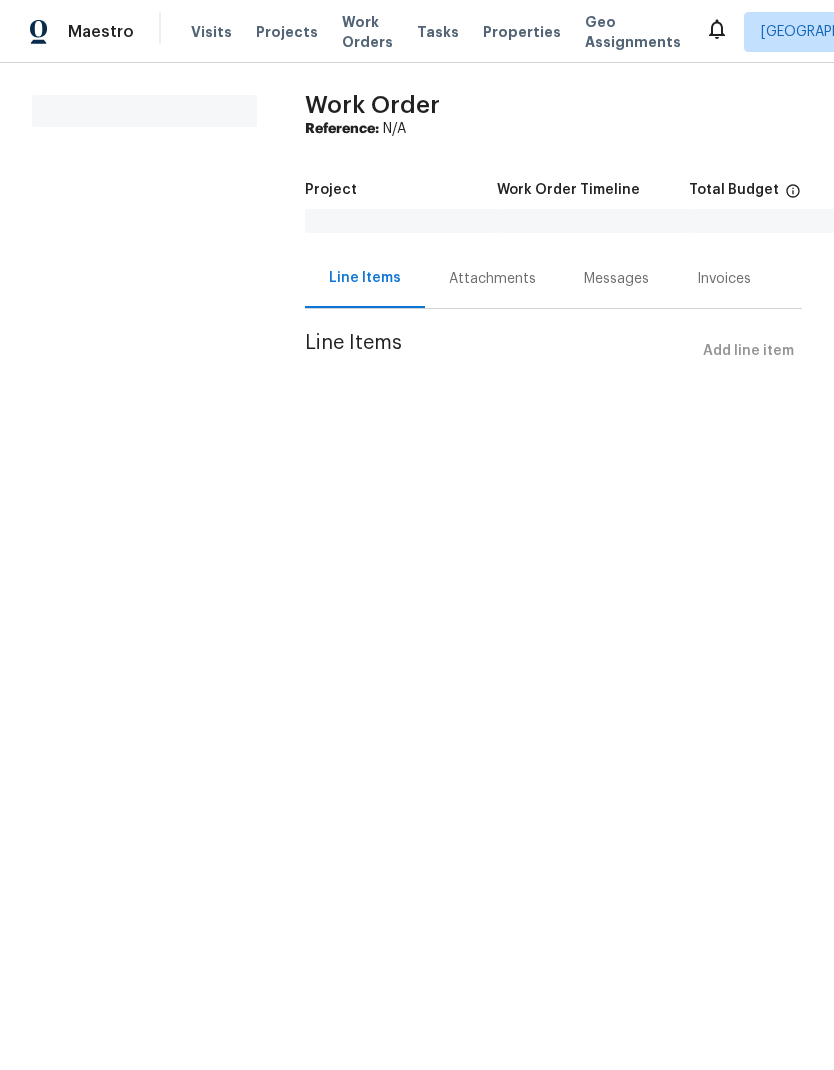 scroll, scrollTop: 0, scrollLeft: 0, axis: both 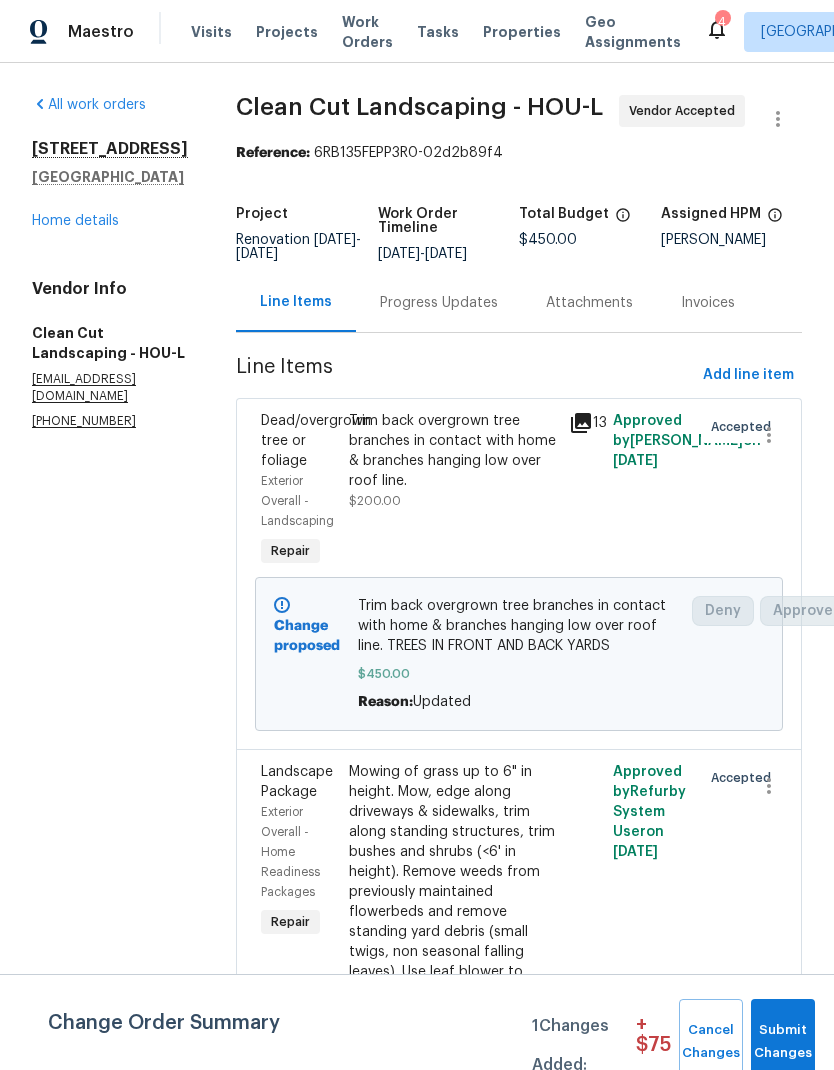 click on "Home details" at bounding box center [75, 221] 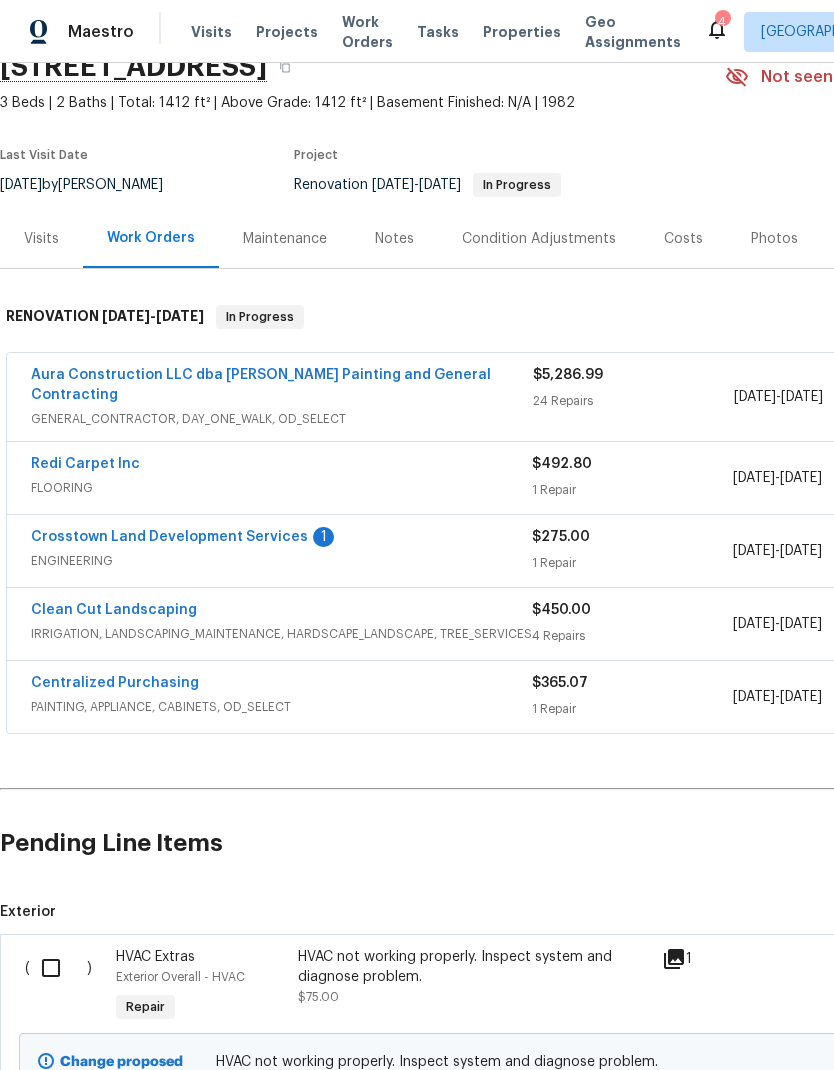 scroll, scrollTop: 94, scrollLeft: 0, axis: vertical 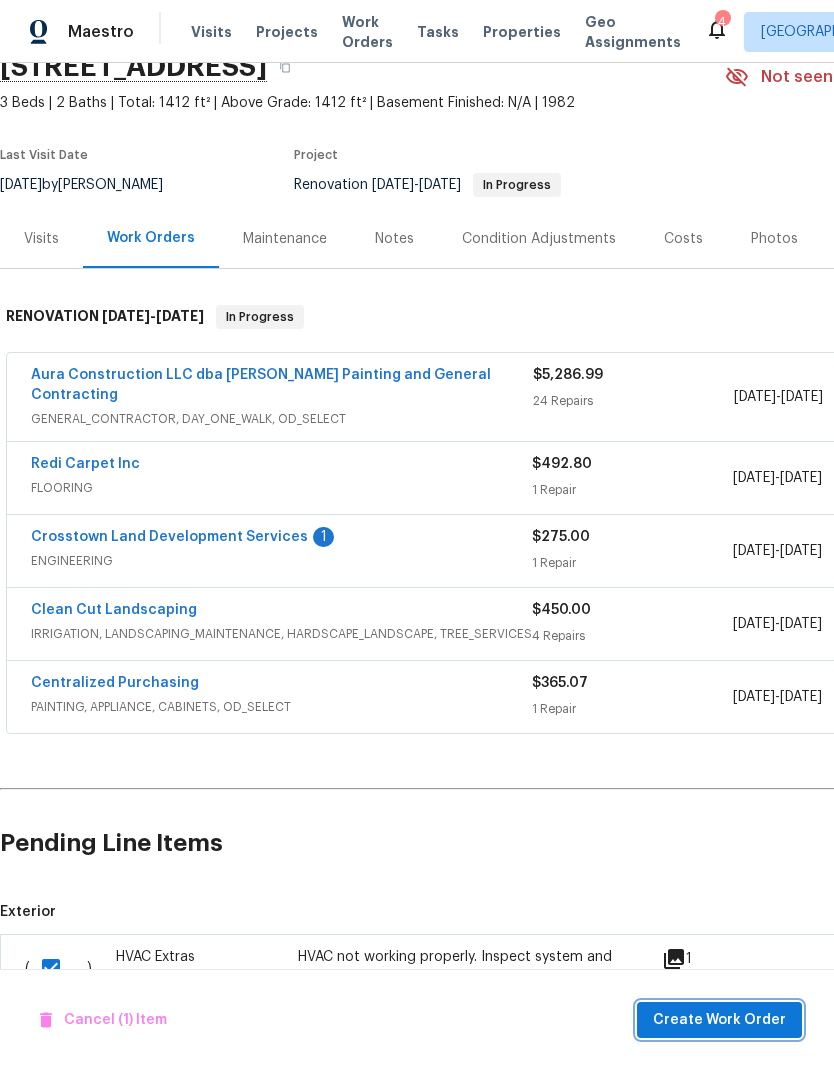 click on "Create Work Order" at bounding box center [719, 1020] 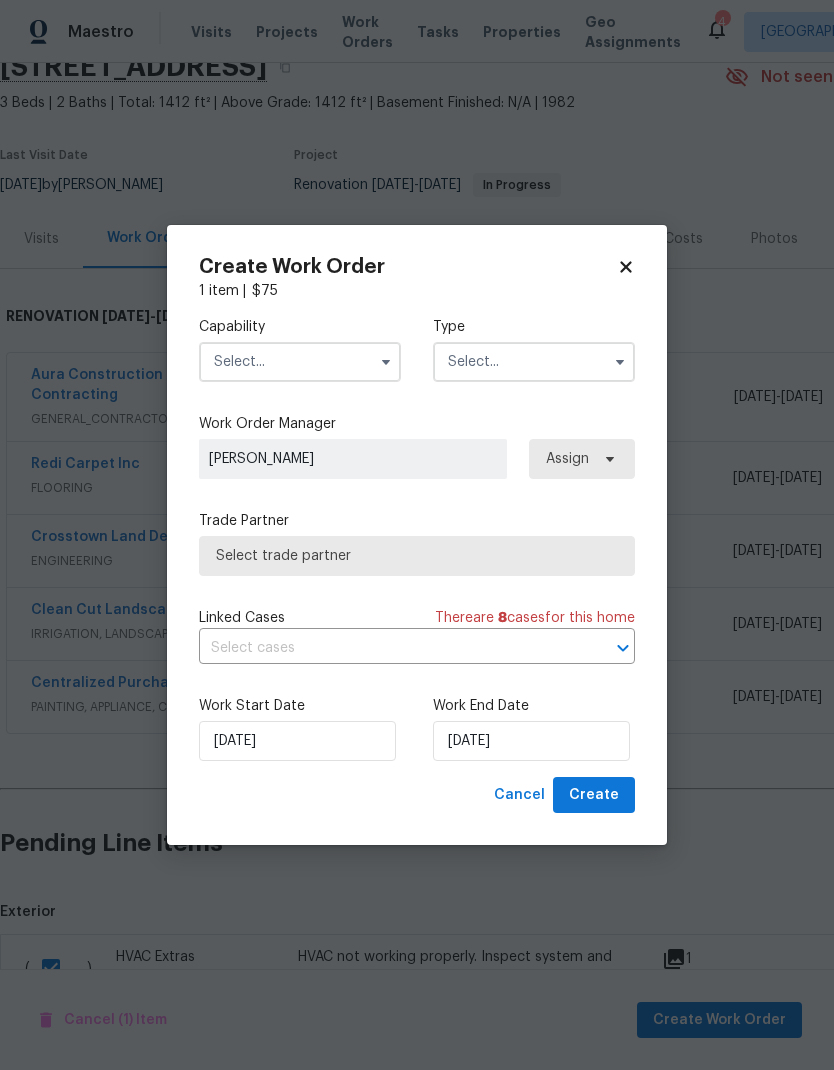 click at bounding box center (300, 362) 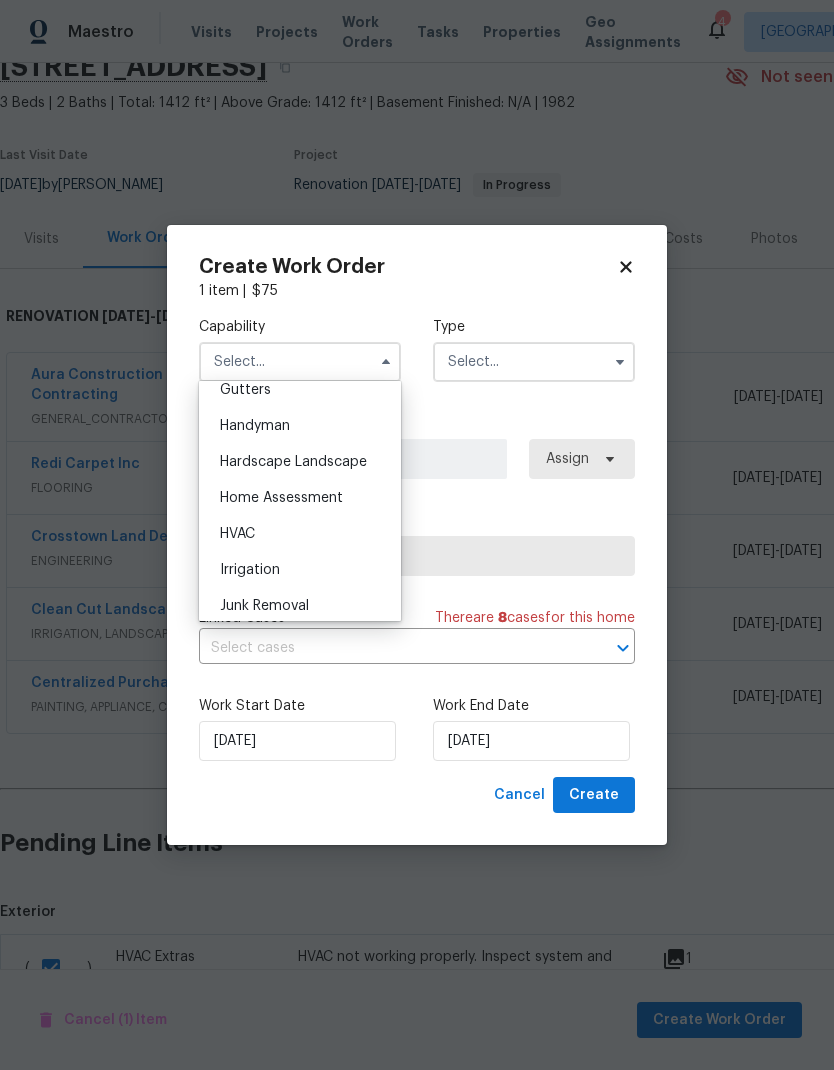 scroll, scrollTop: 1100, scrollLeft: 0, axis: vertical 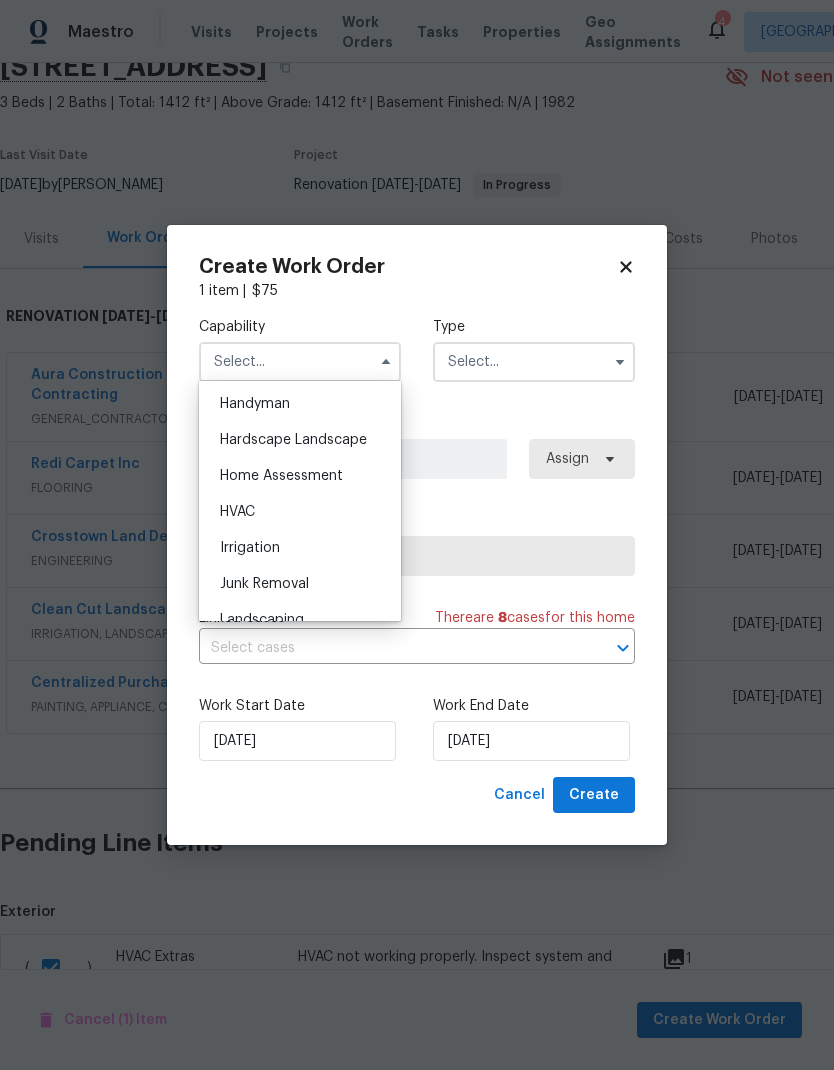 click on "HVAC" at bounding box center [237, 512] 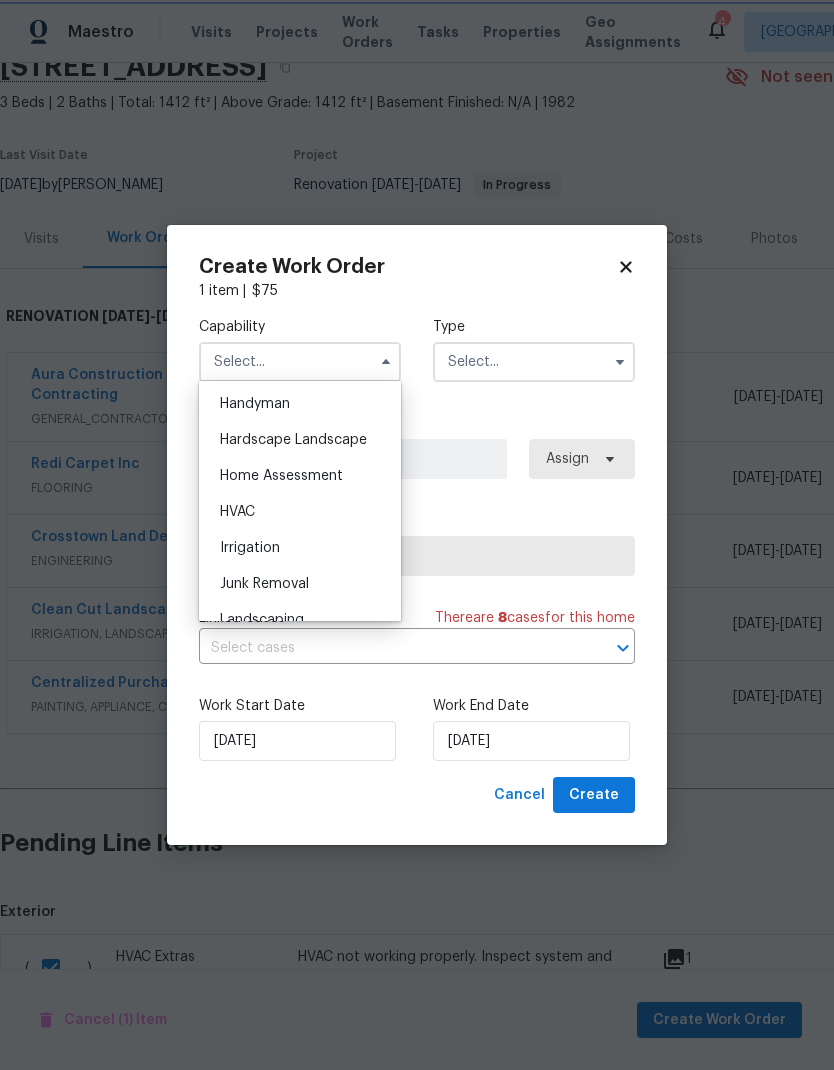 type on "HVAC" 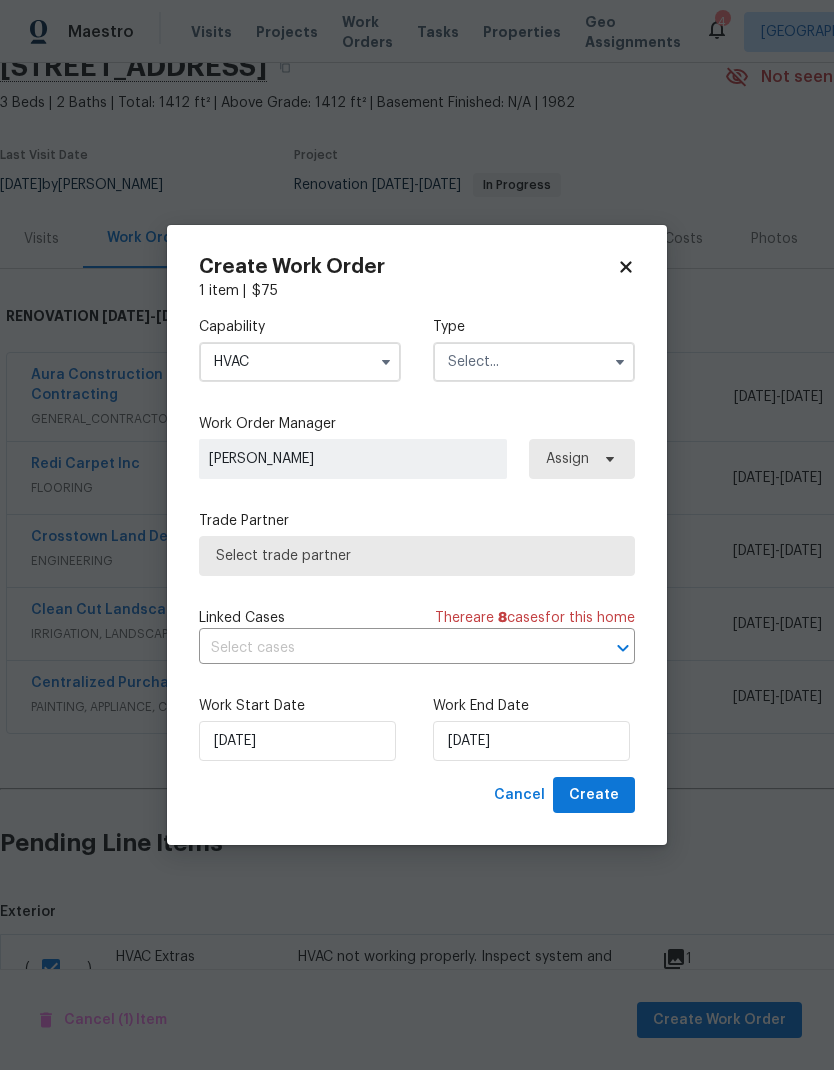 click at bounding box center (534, 362) 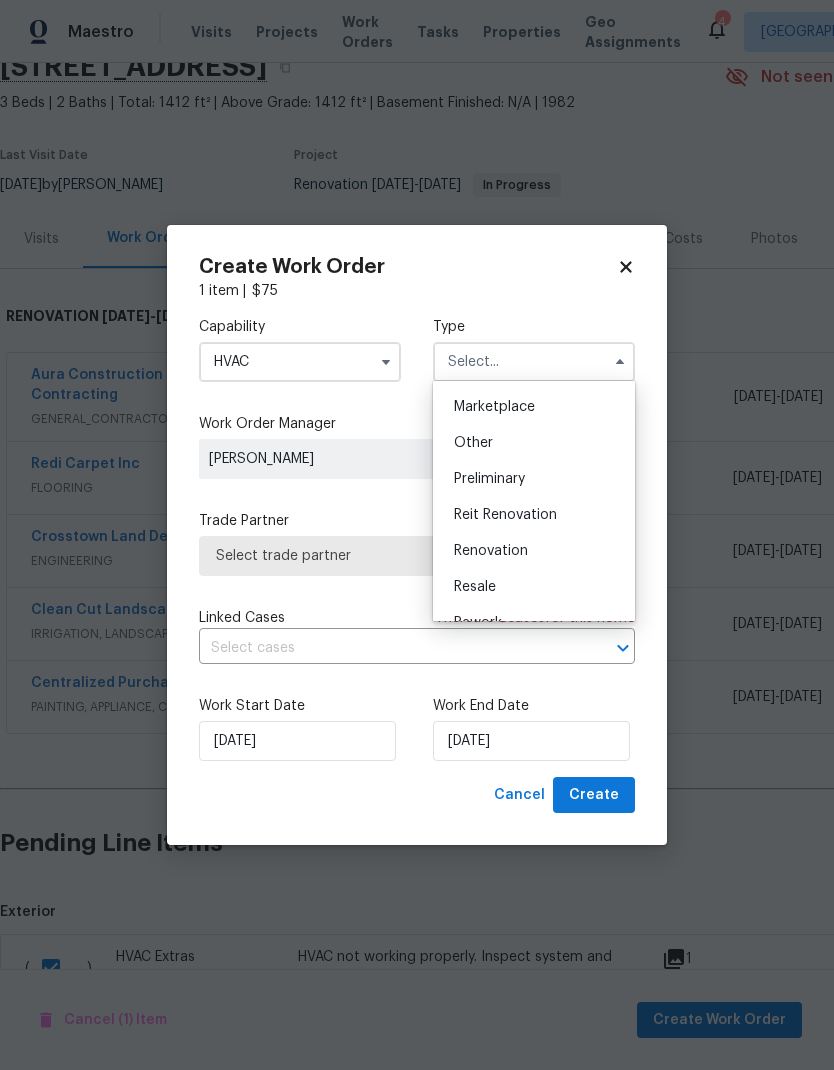 scroll, scrollTop: 354, scrollLeft: 0, axis: vertical 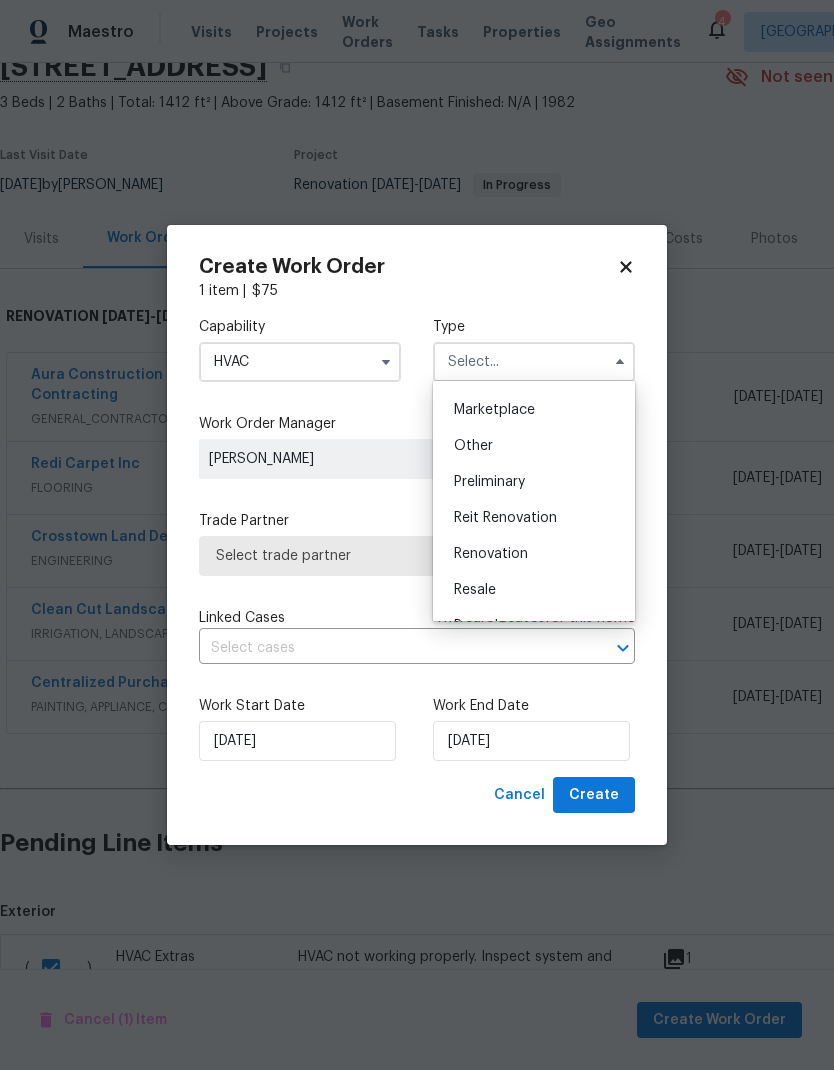 click on "Renovation" at bounding box center (534, 554) 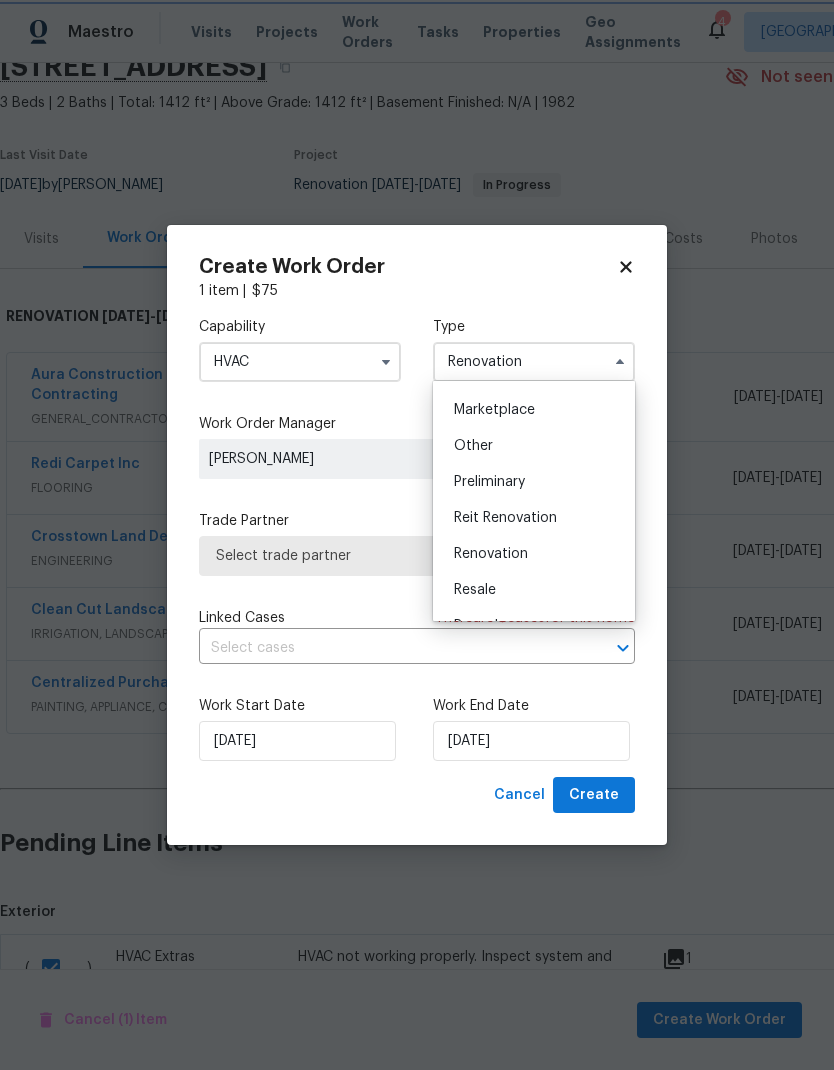 scroll, scrollTop: 0, scrollLeft: 0, axis: both 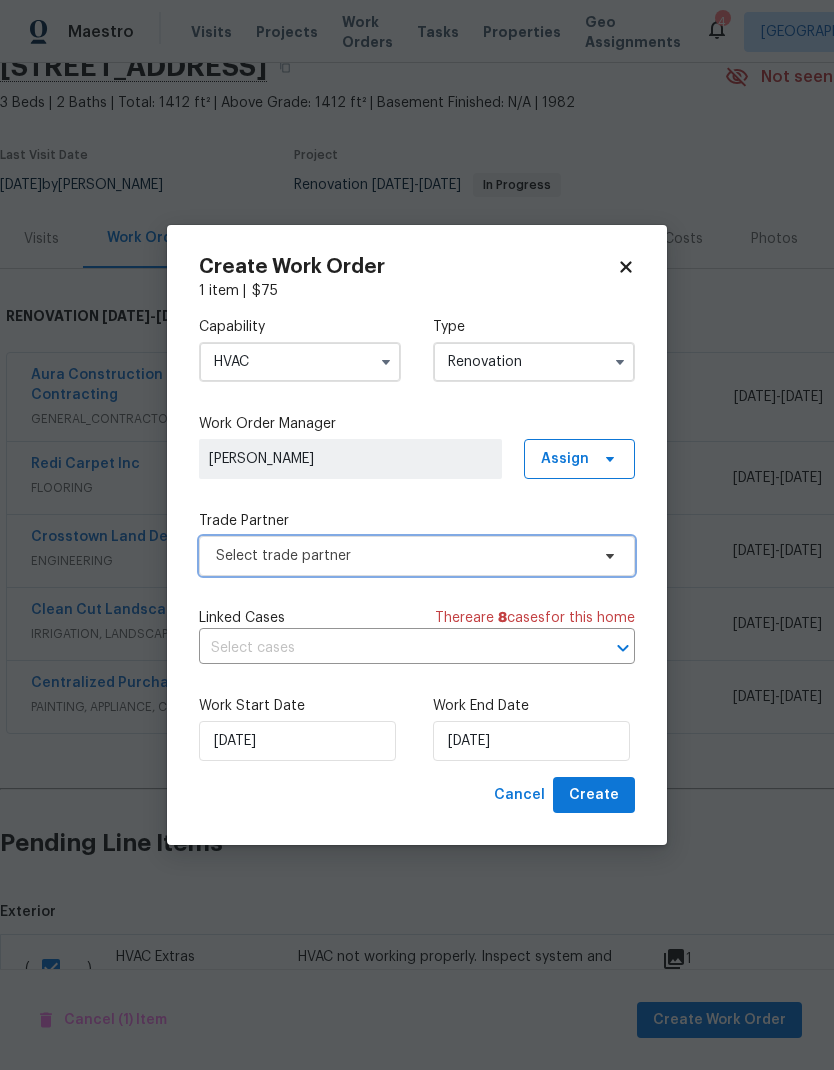 click on "Select trade partner" at bounding box center (402, 556) 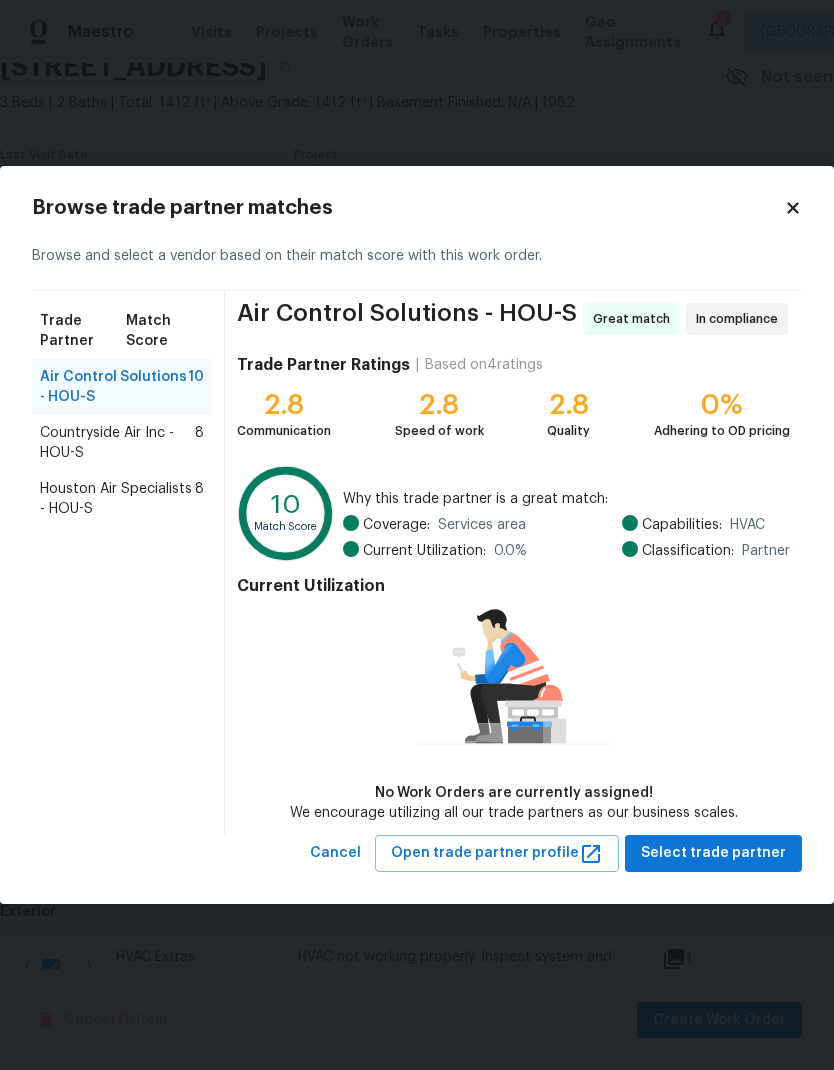 click on "Countryside Air Inc - HOU-S" at bounding box center (117, 443) 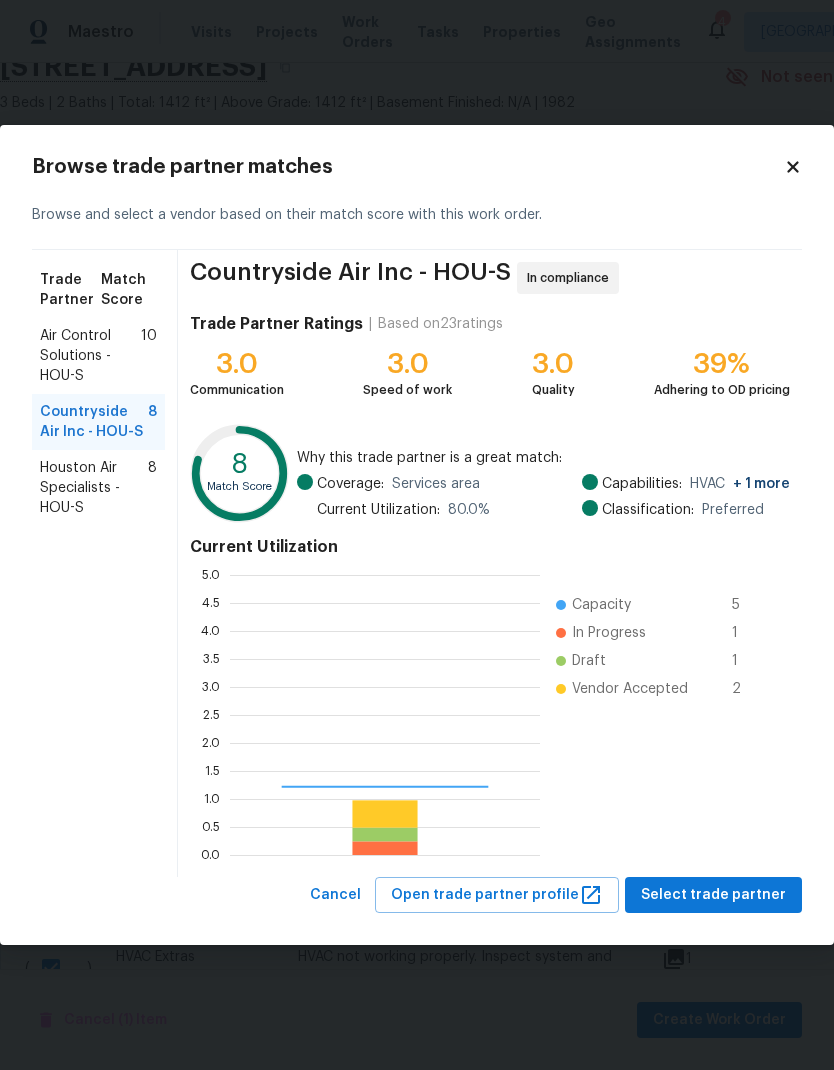 scroll, scrollTop: 2, scrollLeft: 2, axis: both 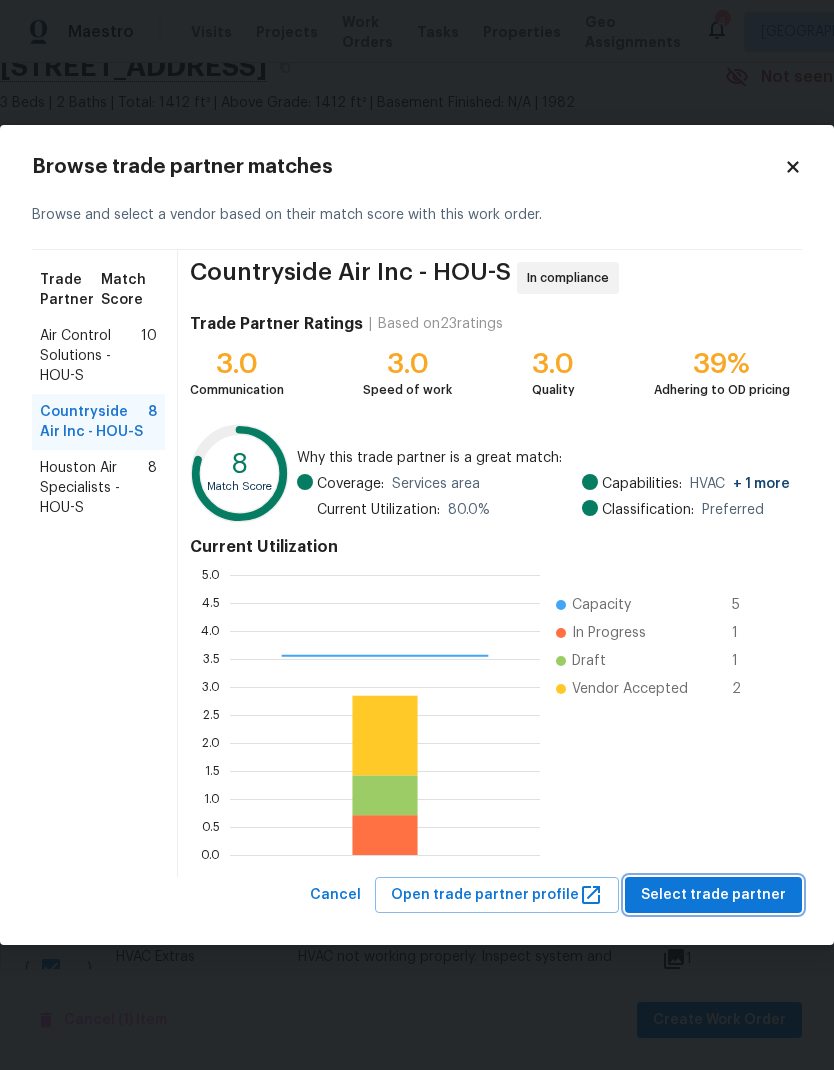 click on "Select trade partner" at bounding box center (713, 895) 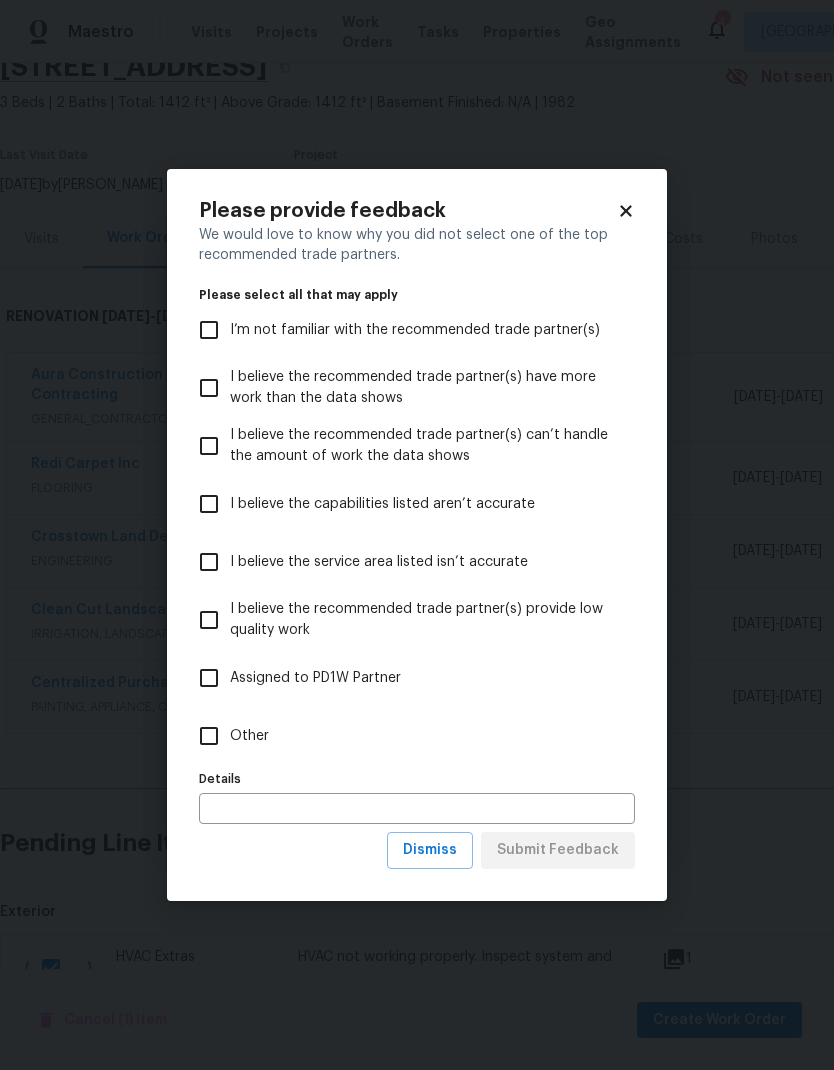 click on "Maestro Visits Projects Work Orders Tasks Properties Geo Assignments 4 Houston Navid Ranjbar Back to all projects 6214 Clayridge Dr, Houston, TX 77053 3 Beds | 2 Baths | Total: 1412 ft² | Above Grade: 1412 ft² | Basement Finished: N/A | 1982 Not seen today Mark Seen Actions Last Visit Date 7/18/2025  by  Luis Chavez   Project Renovation   7/21/2025  -  8/20/2025 In Progress Visits Work Orders Maintenance Notes Condition Adjustments Costs Photos Floor Plans Cases RENOVATION   7/21/25  -  8/20/25 In Progress Aura Construction LLC dba Logan's Painting and General Contracting GENERAL_CONTRACTOR, DAY_ONE_WALK, OD_SELECT $5,286.99 24 Repairs 7/21/2025  -  7/25/2025 In Progress Redi Carpet Inc FLOORING $492.80 1 Repair 7/21/2025  -  7/25/2025 Vendor Accepted Crosstown Land Development Services 1 ENGINEERING $275.00 1 Repair 7/21/2025  -  7/21/2025 Vendor Accepted Clean Cut Landscaping IRRIGATION, LANDSCAPING_MAINTENANCE, HARDSCAPE_LANDSCAPE, TREE_SERVICES $450.00 4 Repairs 7/21/2025  -  7/25/2025 Vendor Accepted (" at bounding box center (417, 535) 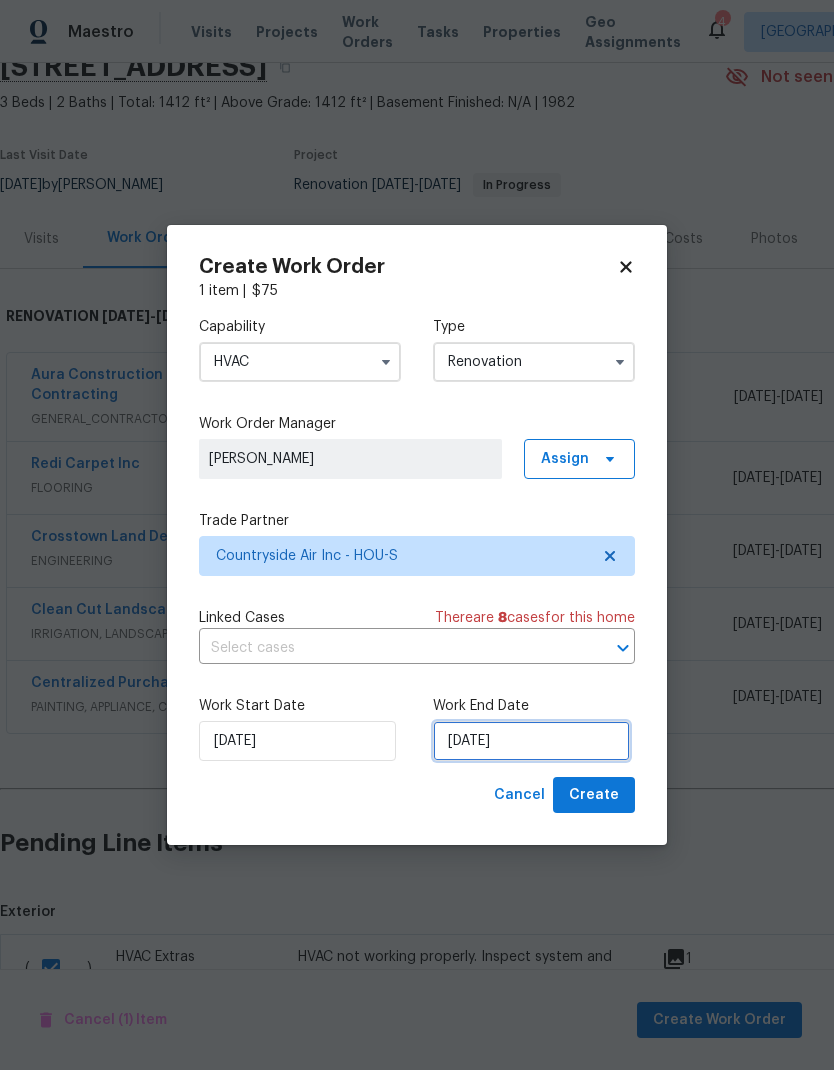 click on "[DATE]" at bounding box center (531, 741) 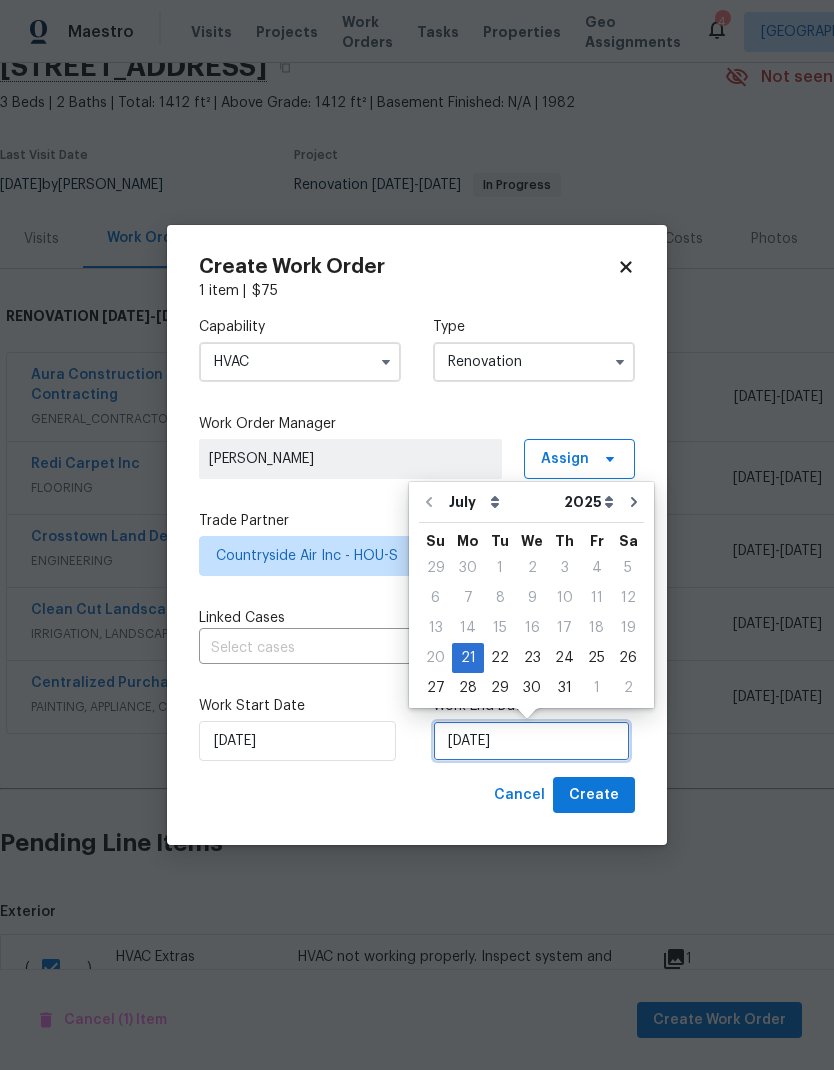scroll, scrollTop: 15, scrollLeft: 0, axis: vertical 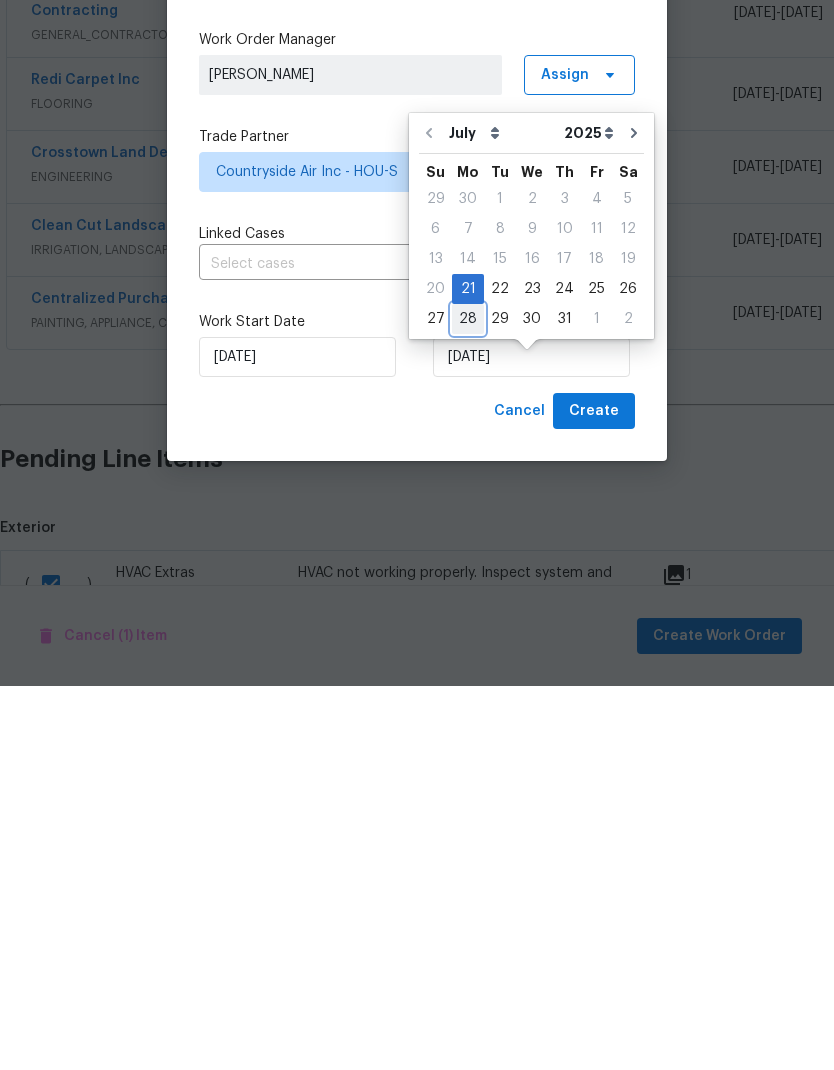 click on "28" at bounding box center [468, 703] 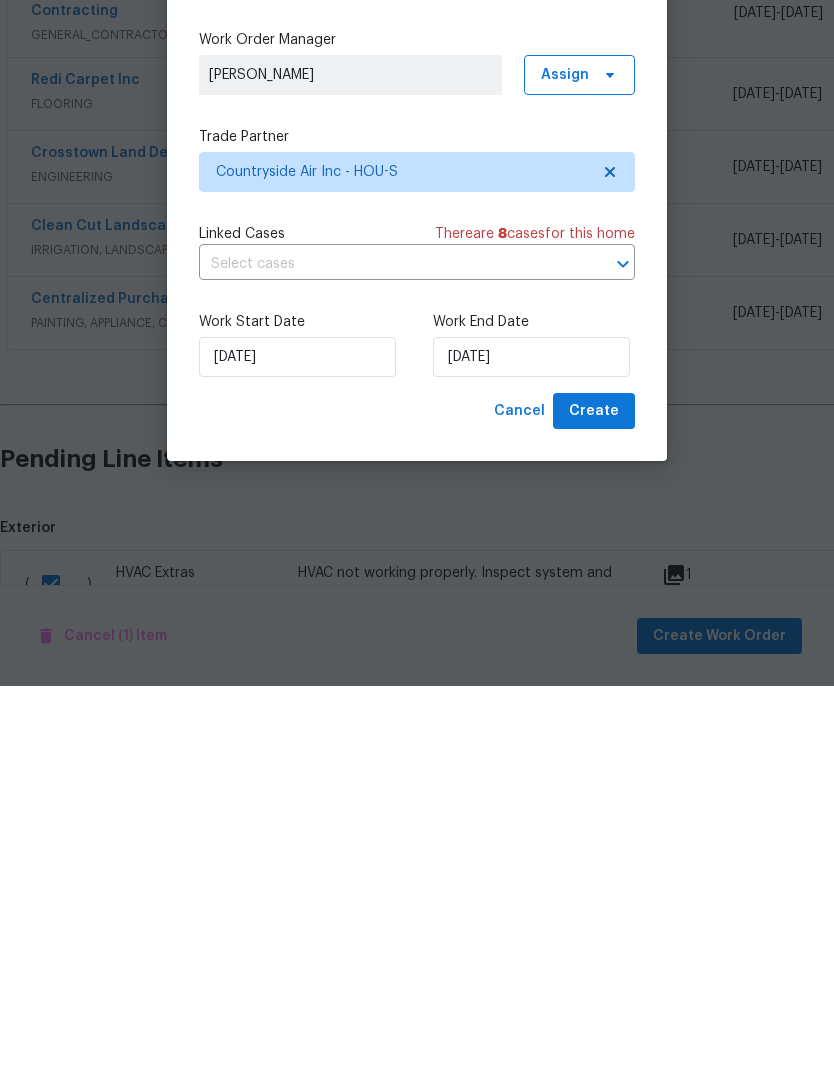 scroll, scrollTop: 80, scrollLeft: 0, axis: vertical 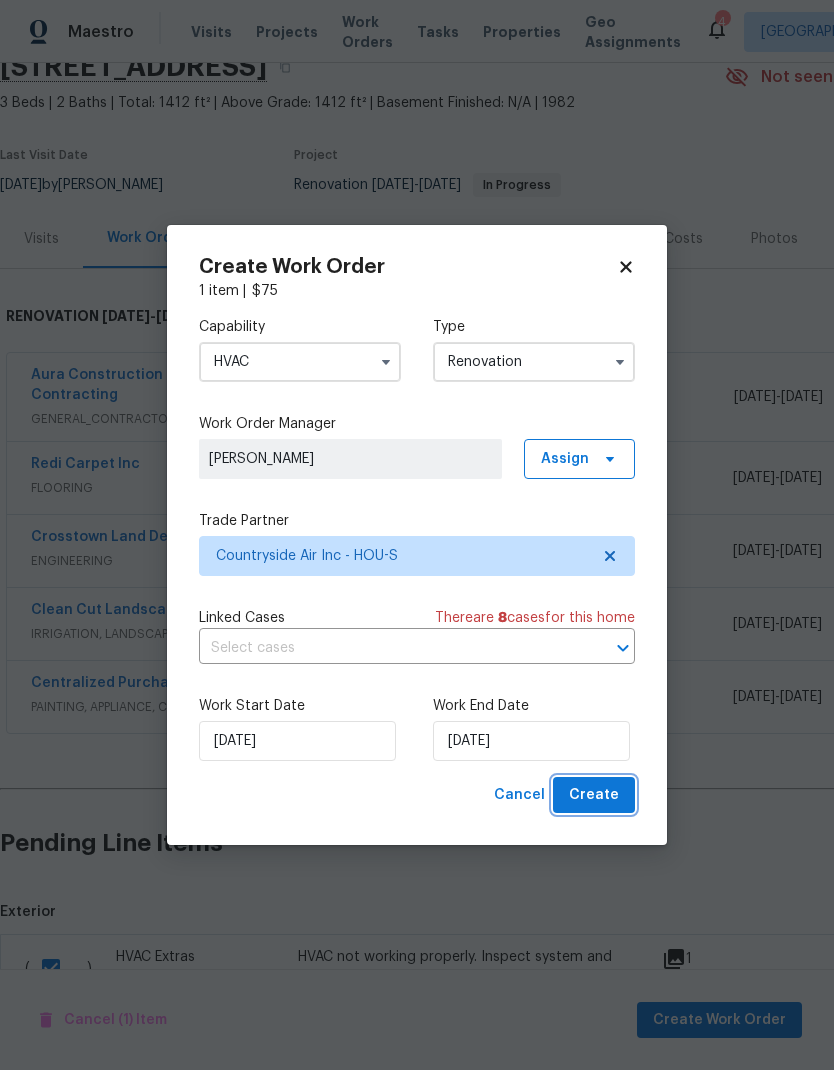 click on "Create" at bounding box center (594, 795) 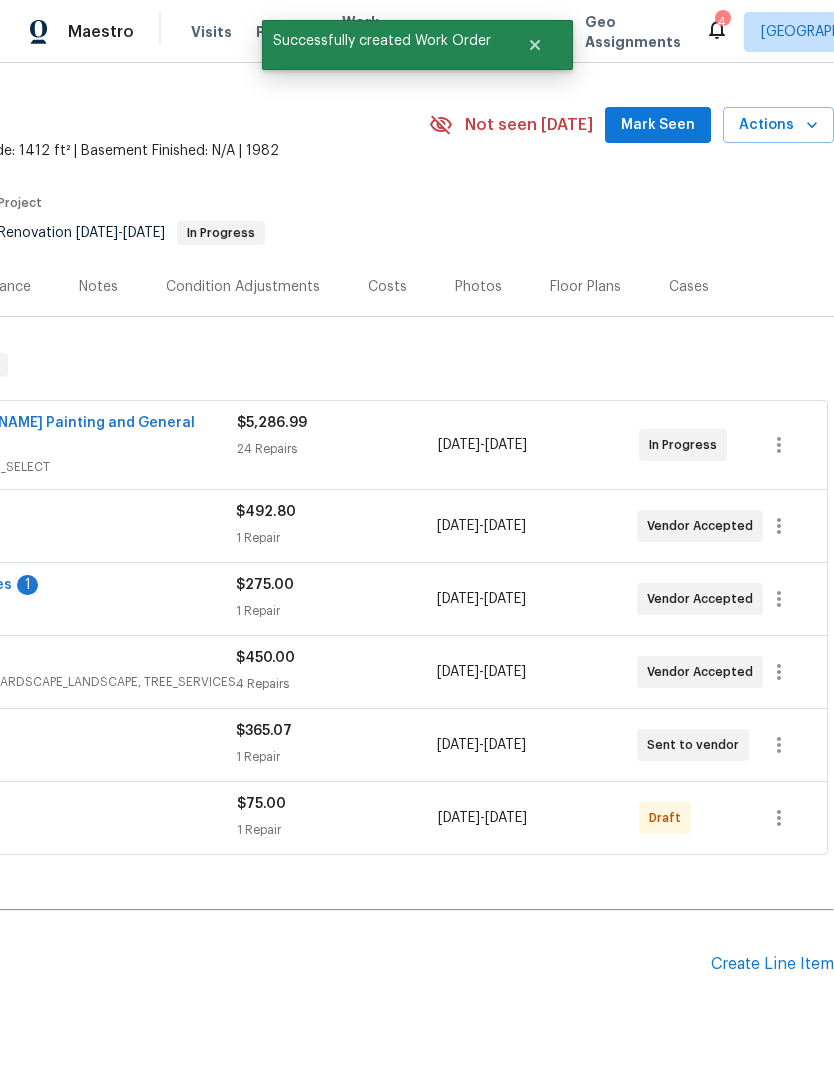 scroll, scrollTop: 46, scrollLeft: 296, axis: both 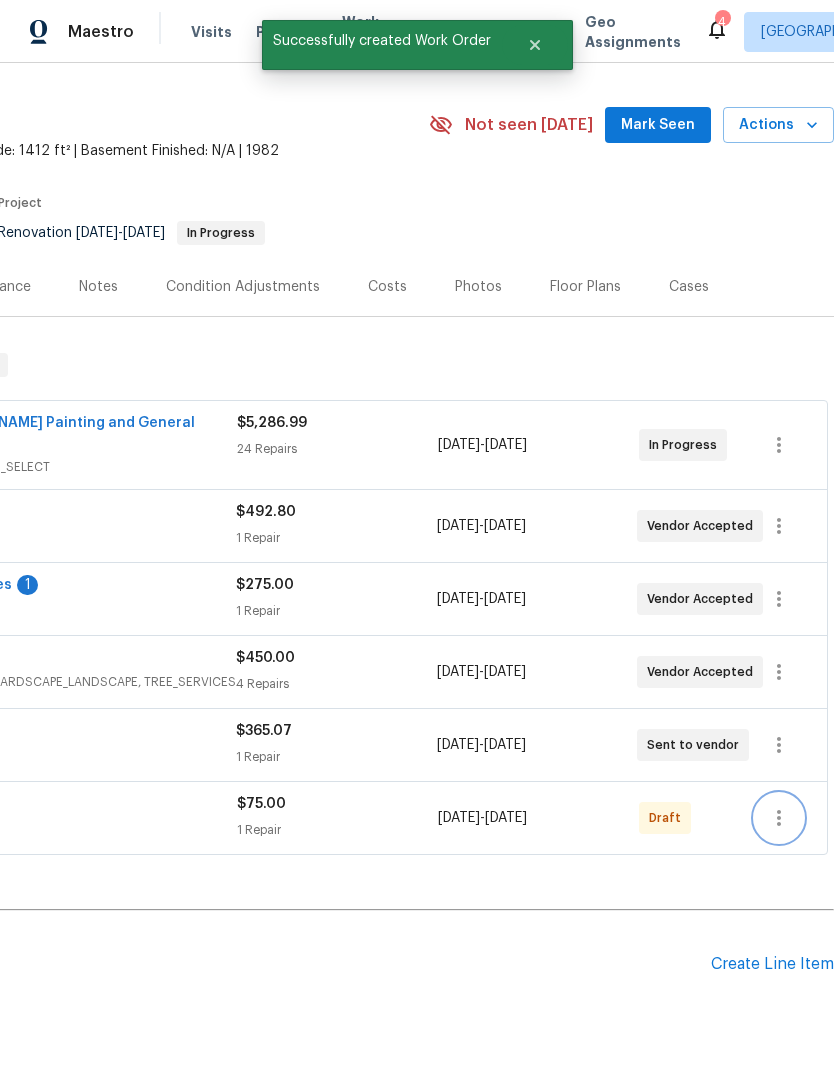 click 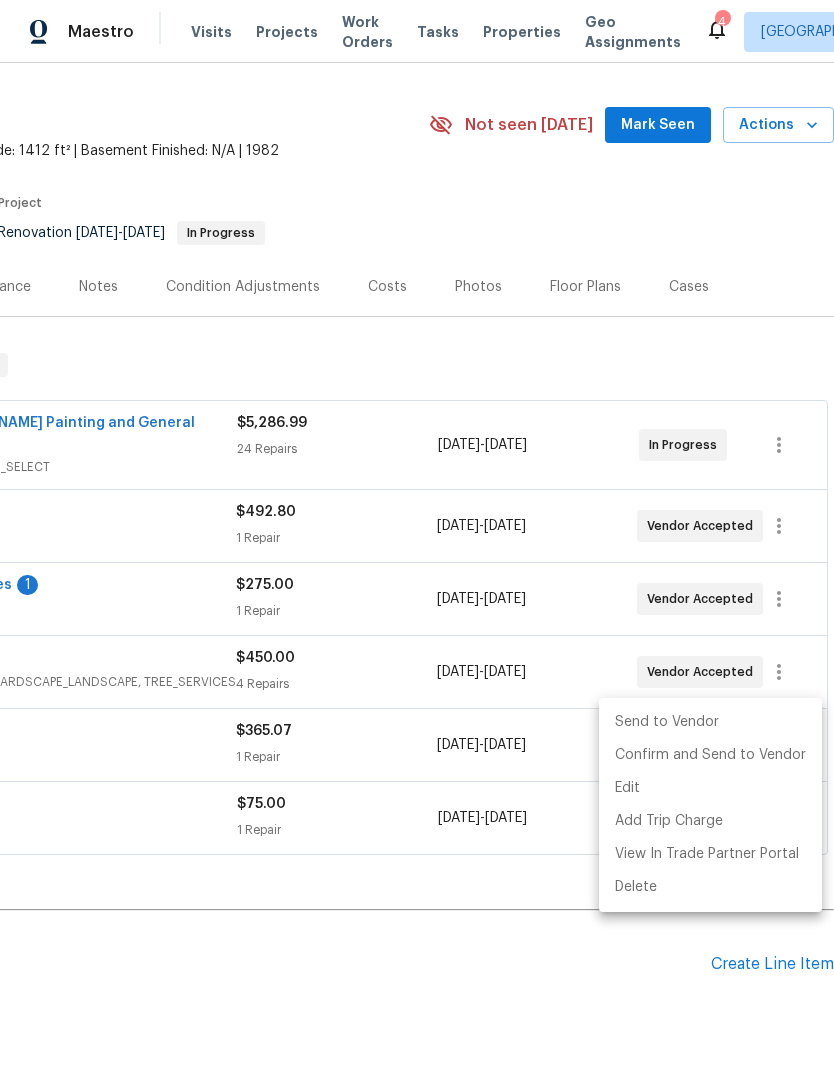 click on "Send to Vendor" at bounding box center (710, 722) 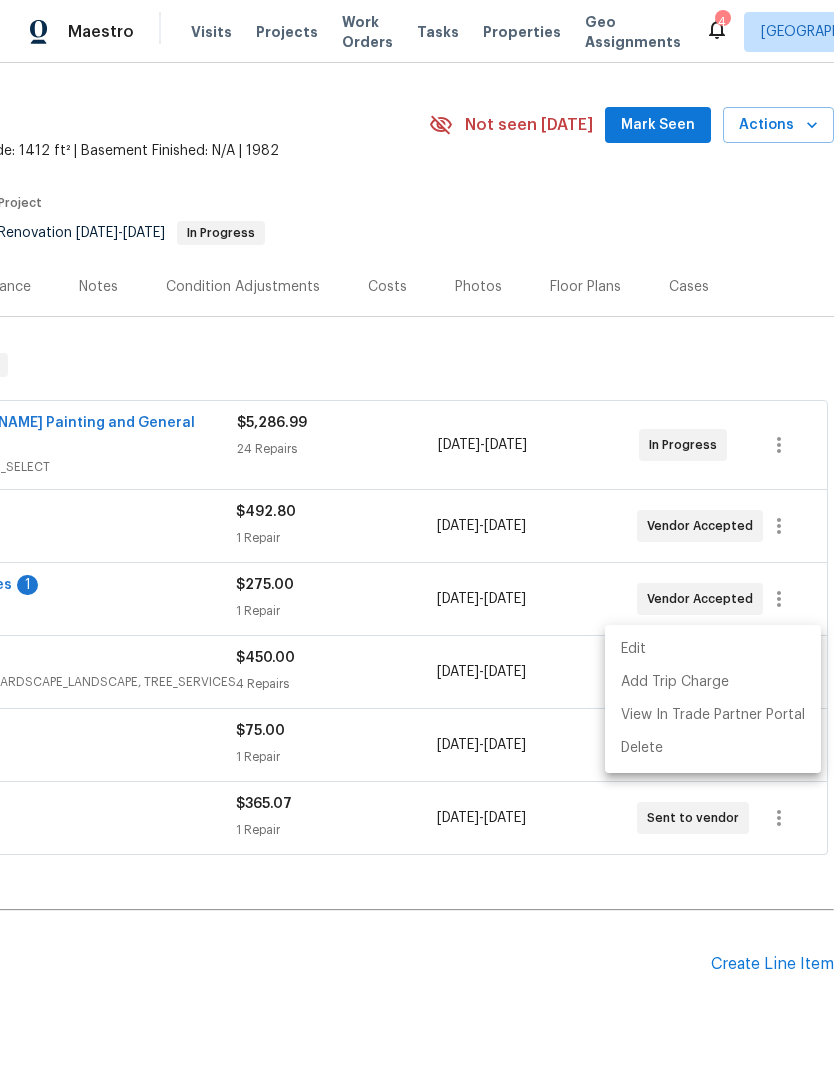 click at bounding box center [417, 535] 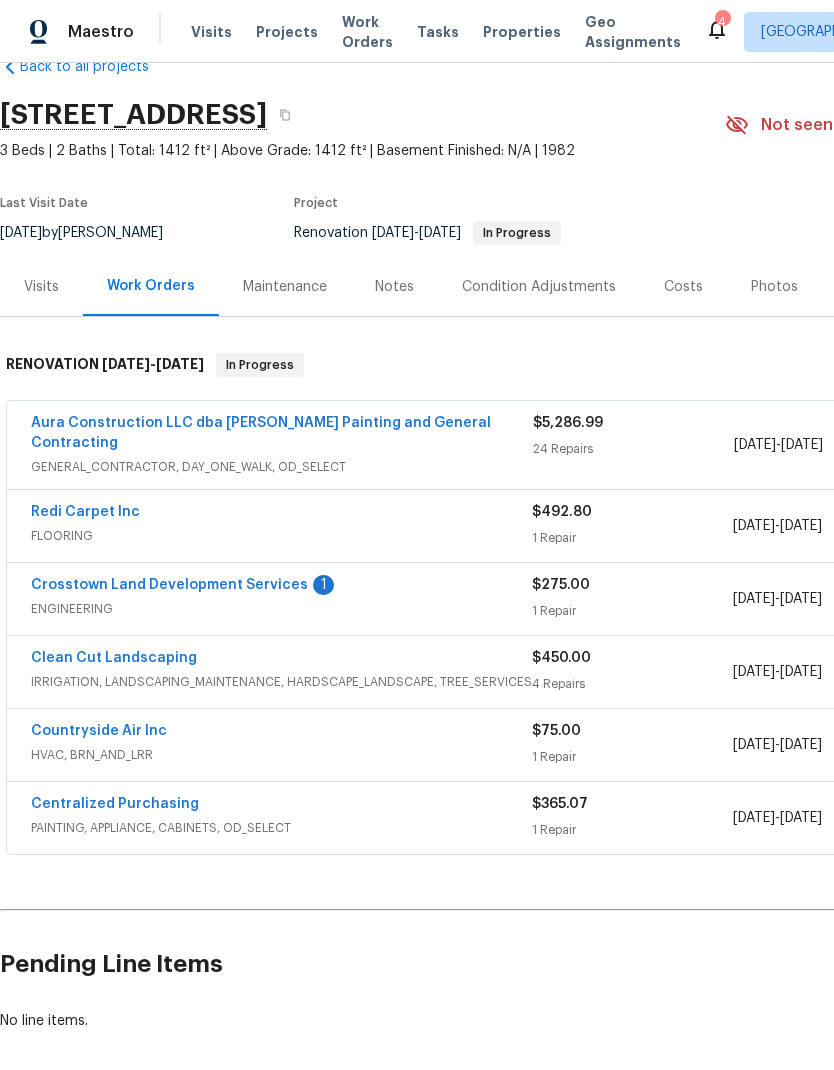 scroll, scrollTop: 46, scrollLeft: 0, axis: vertical 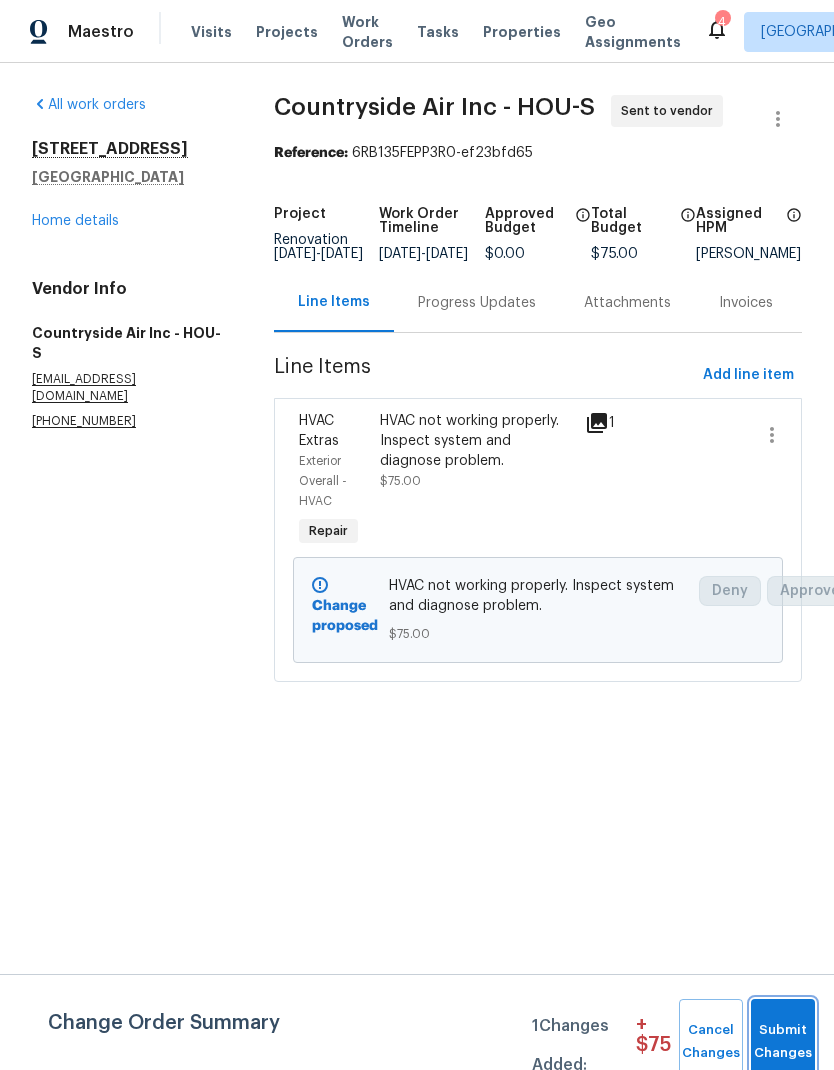 click on "Submit Changes" at bounding box center [783, 1042] 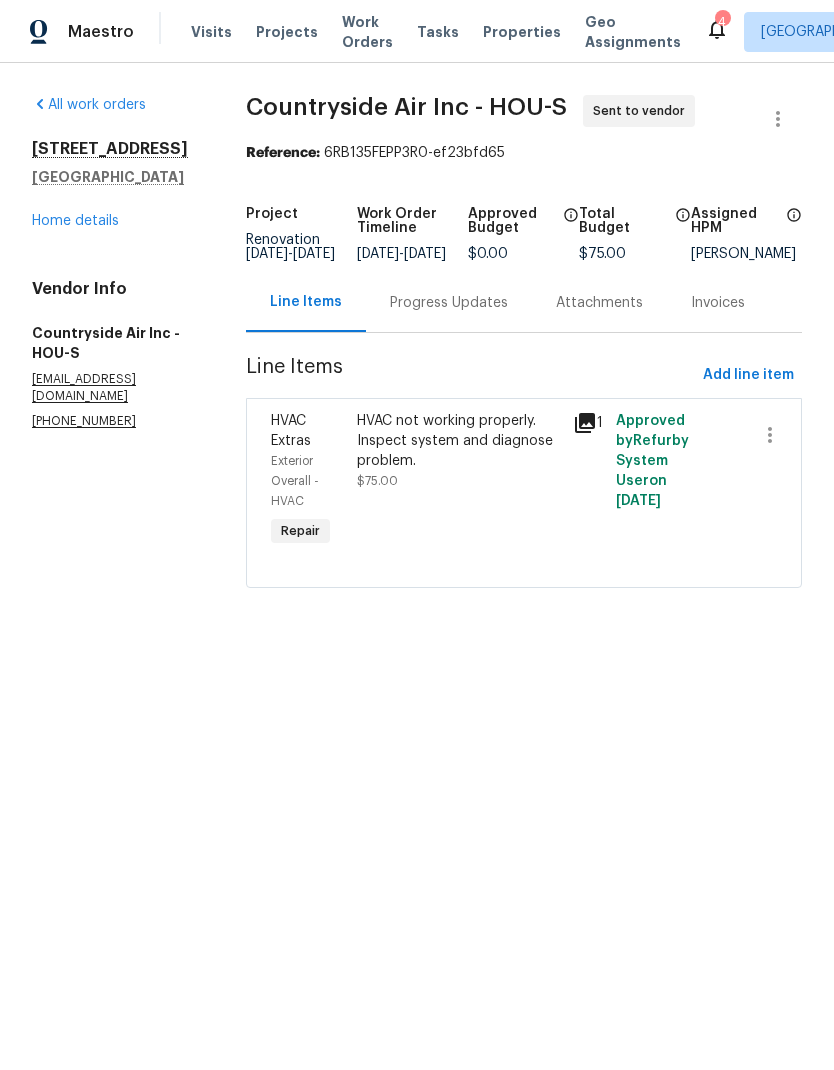 click on "Progress Updates" at bounding box center [449, 303] 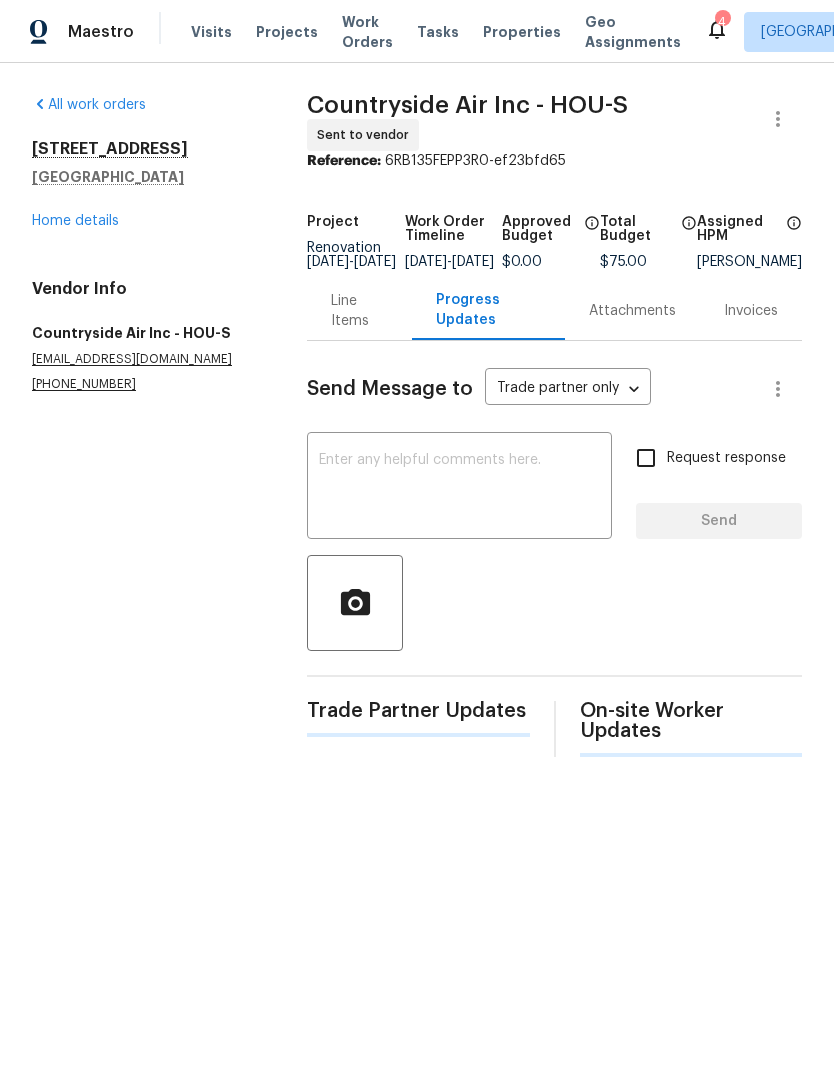 click at bounding box center [459, 488] 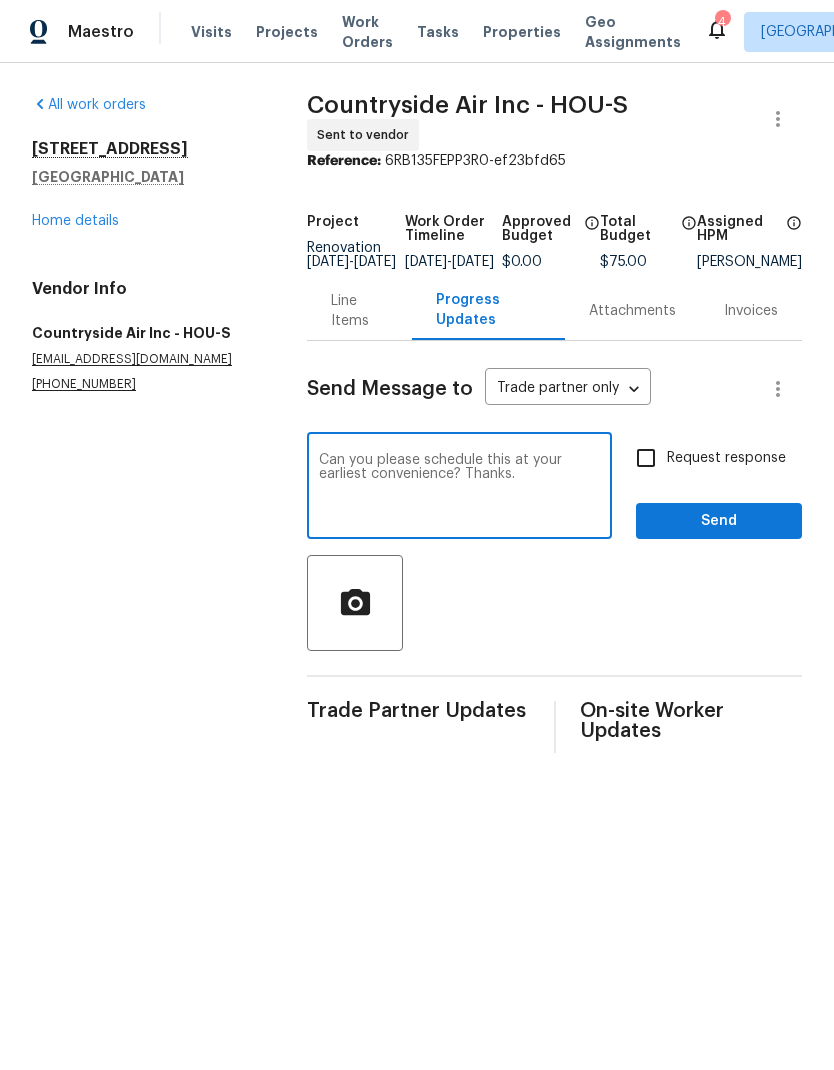 type on "Can you please schedule this at your earliest convenience? Thanks." 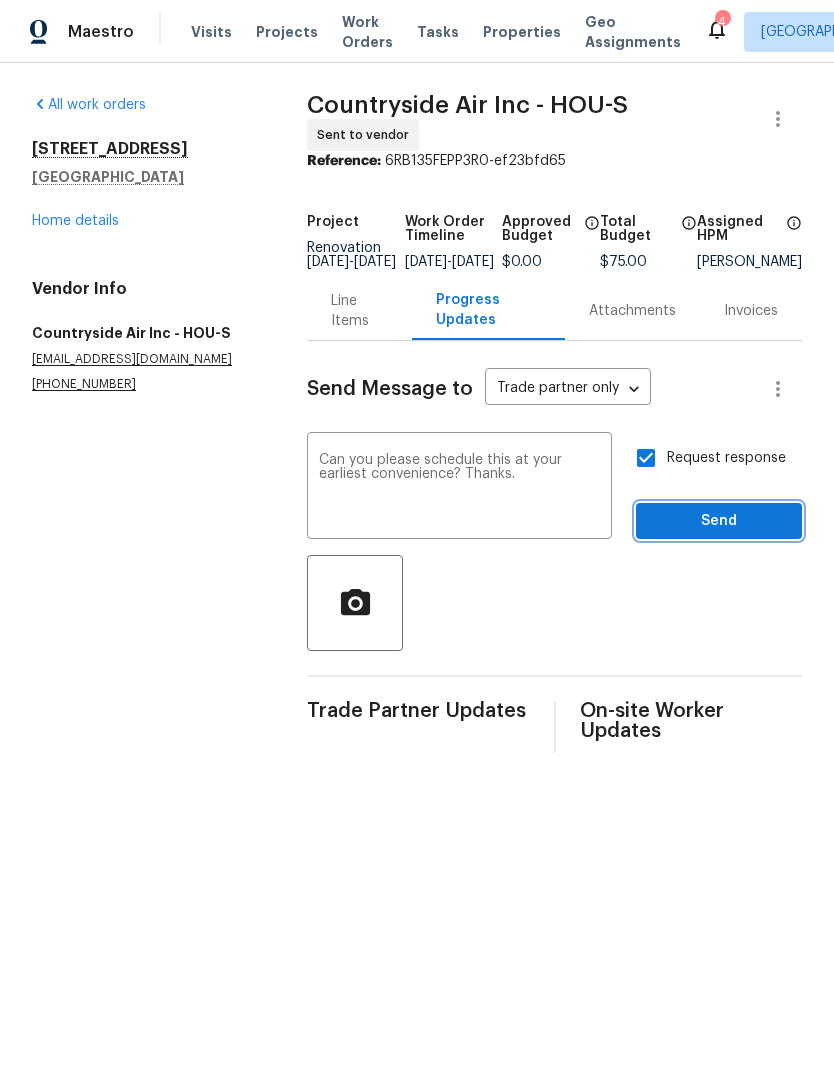 click on "Send" at bounding box center (719, 521) 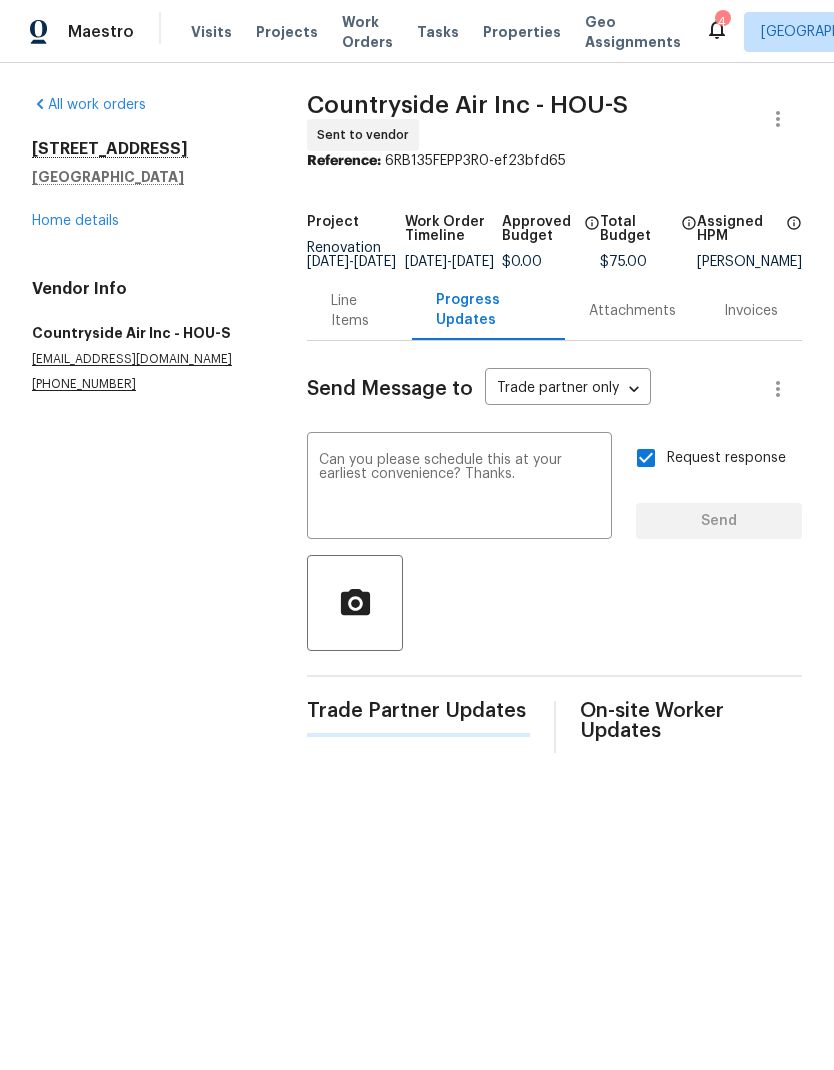 type 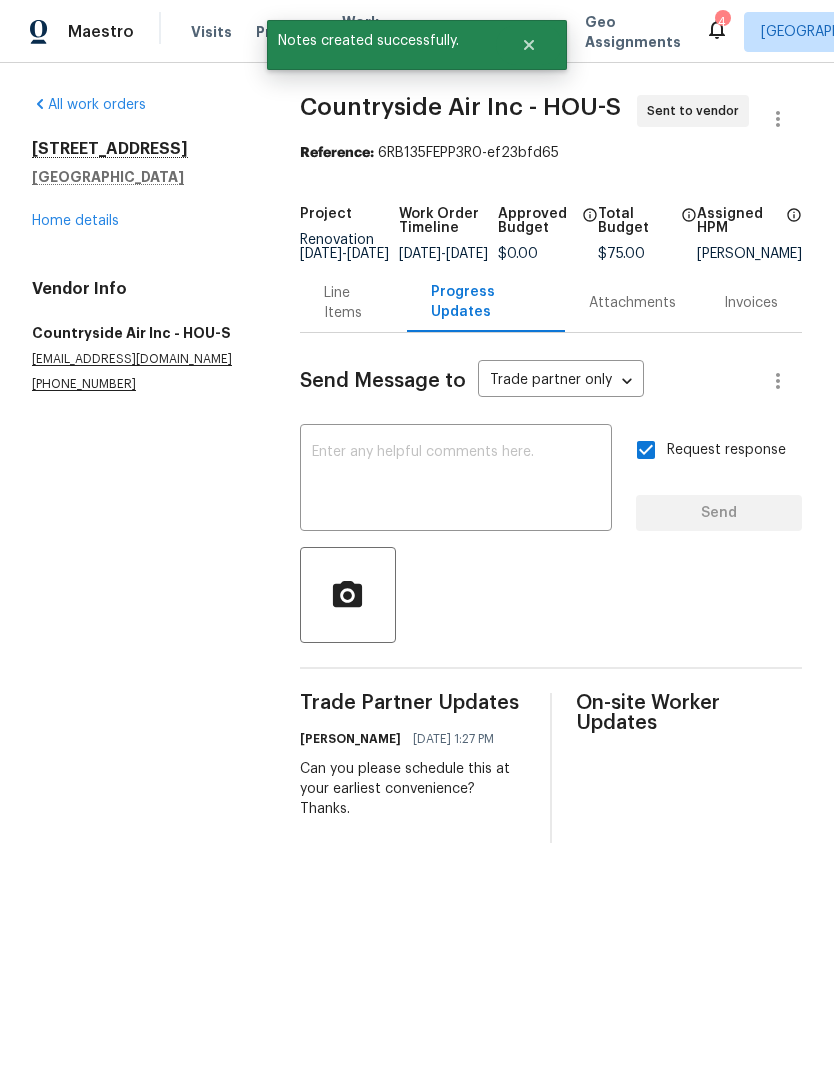 click on "Home details" at bounding box center (75, 221) 